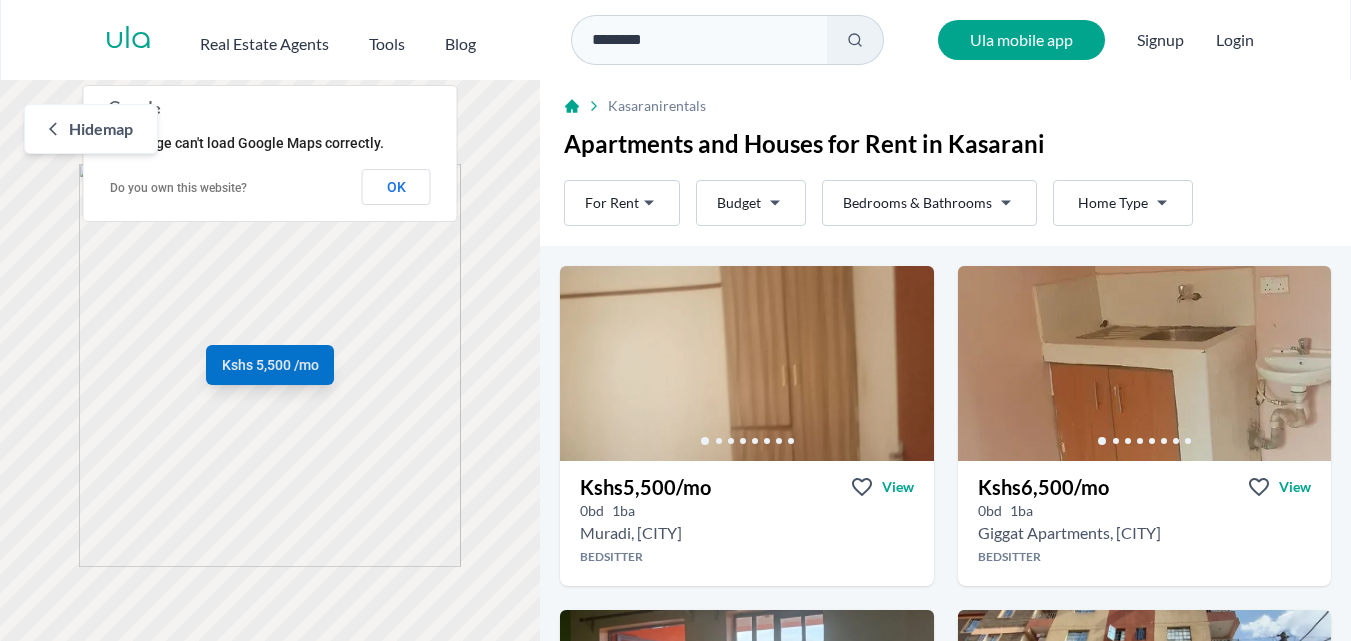 scroll, scrollTop: 0, scrollLeft: 0, axis: both 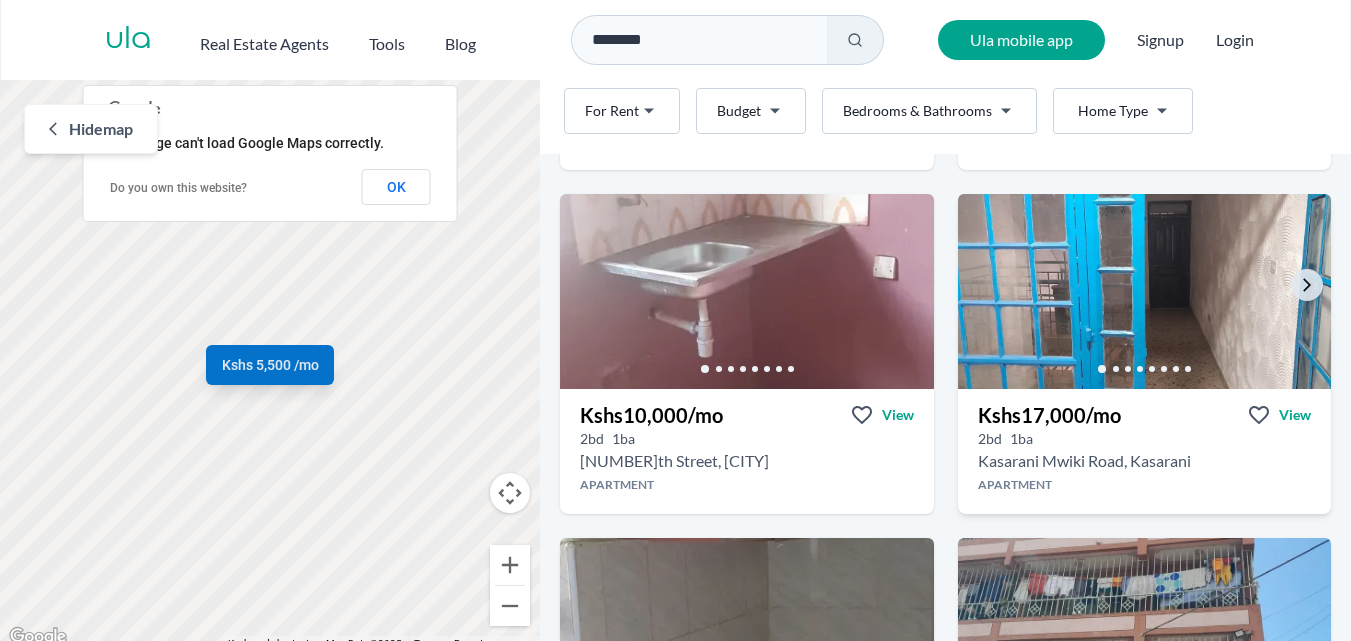click at bounding box center [1144, 291] 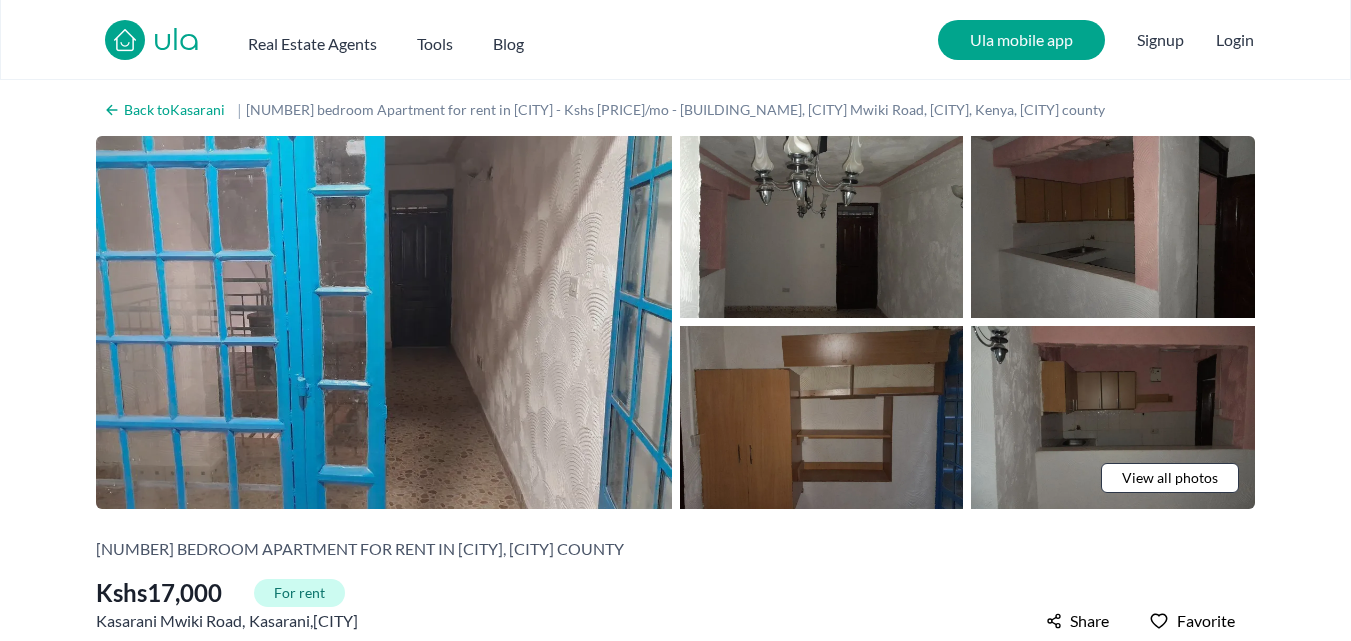 click at bounding box center (384, 322) 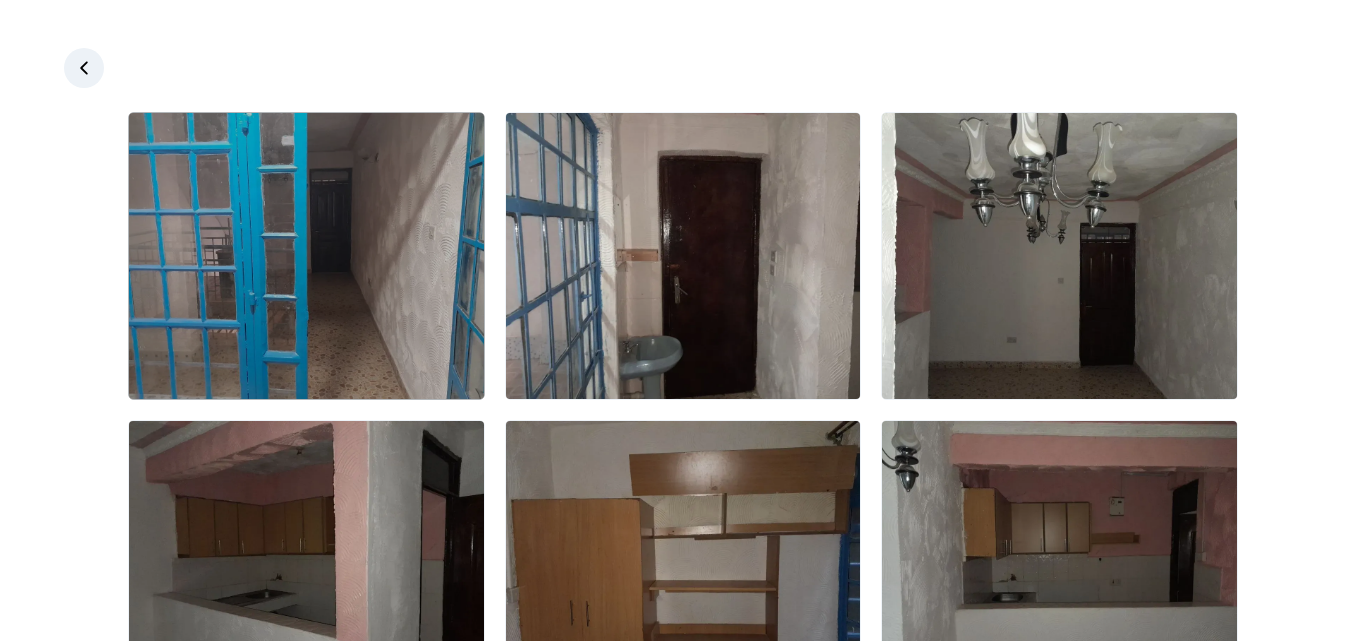 click at bounding box center [306, 256] 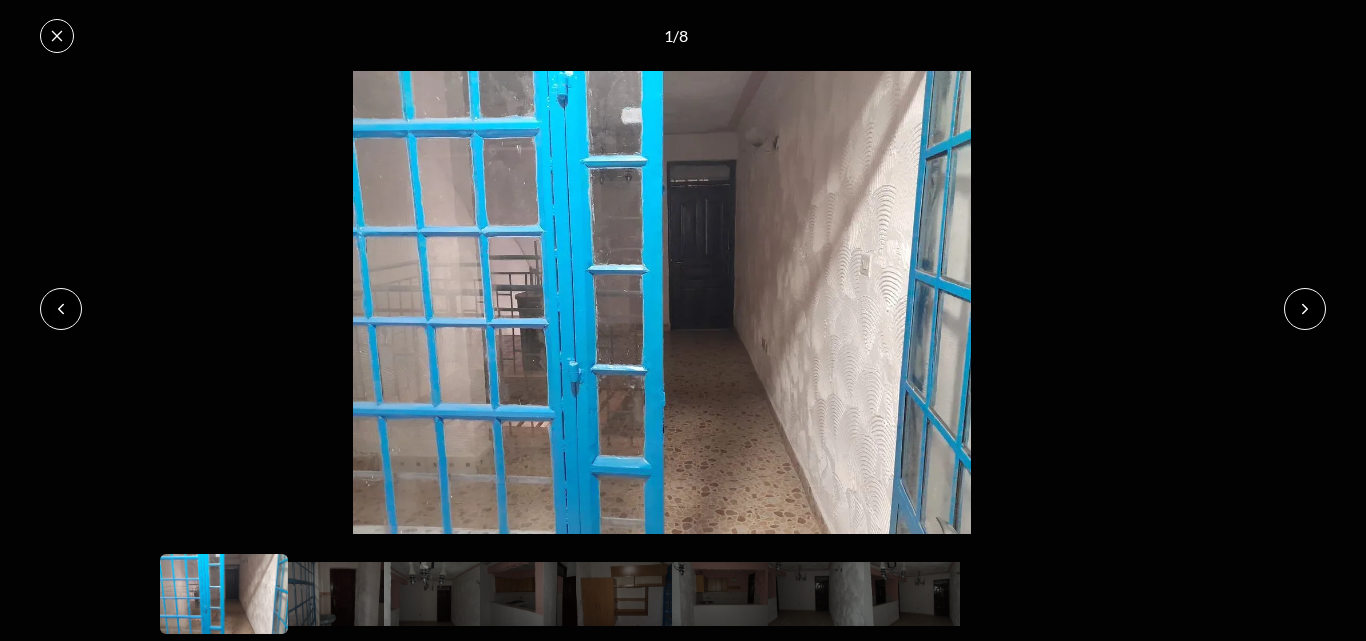 click at bounding box center (1305, 309) 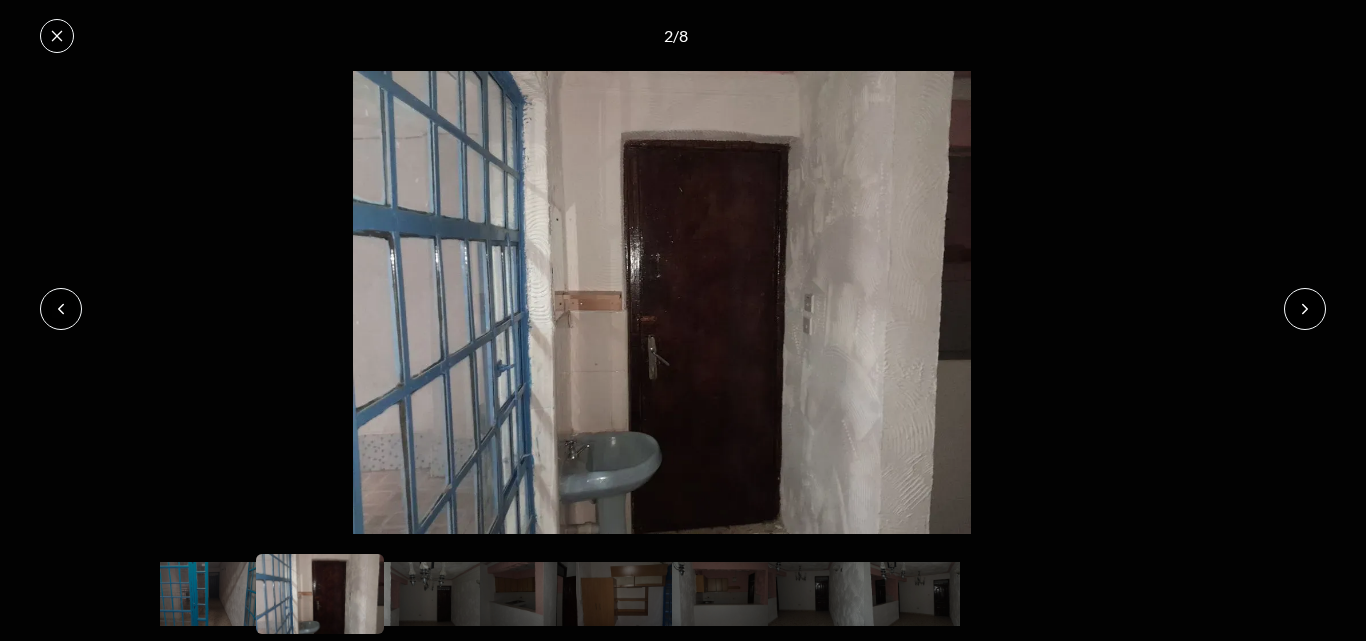 click at bounding box center [1305, 309] 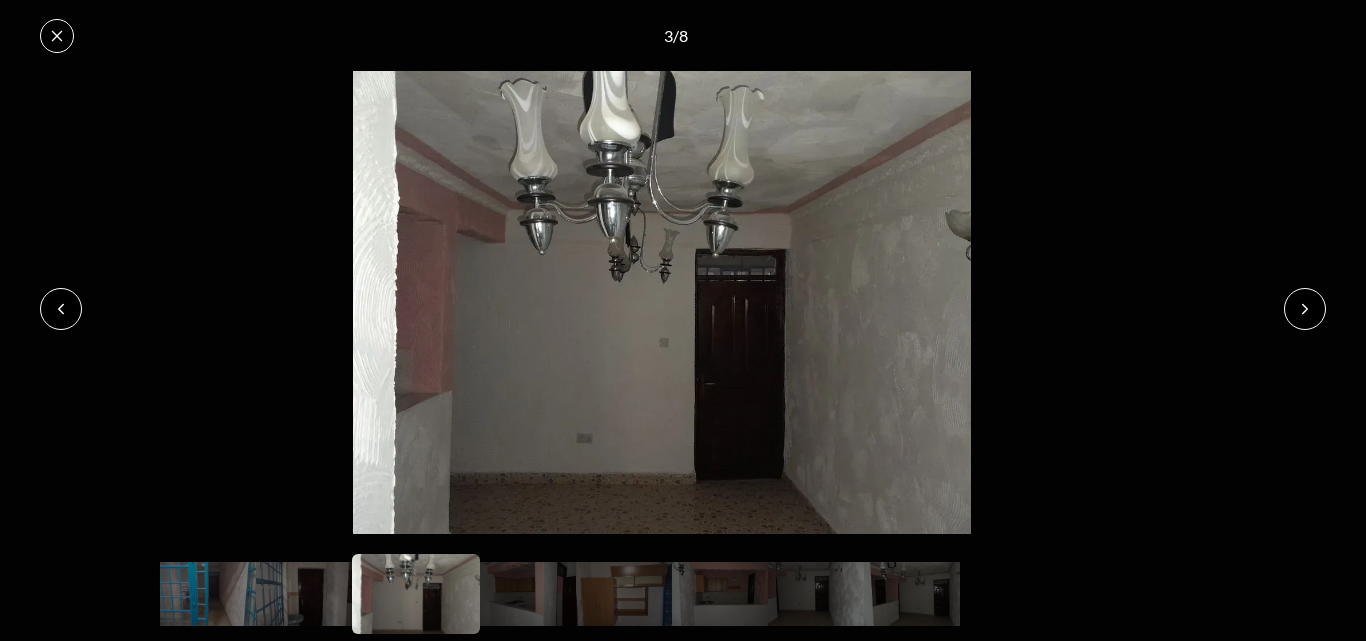click at bounding box center (1305, 309) 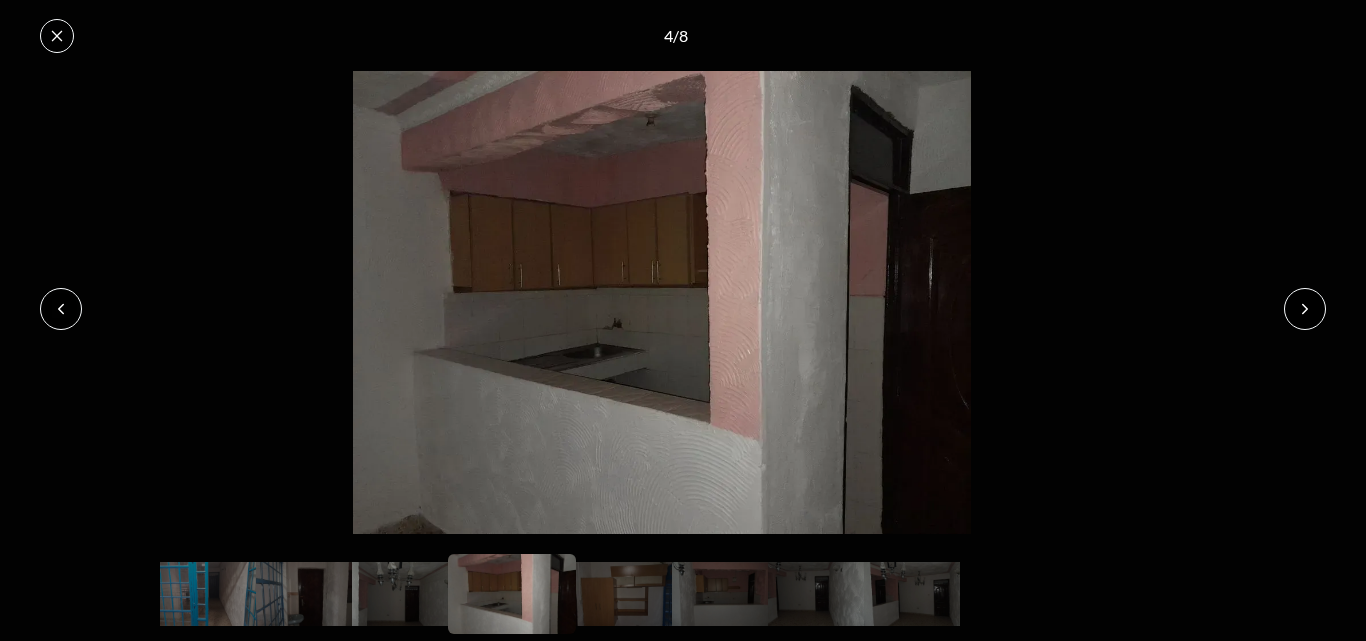 click at bounding box center [1305, 309] 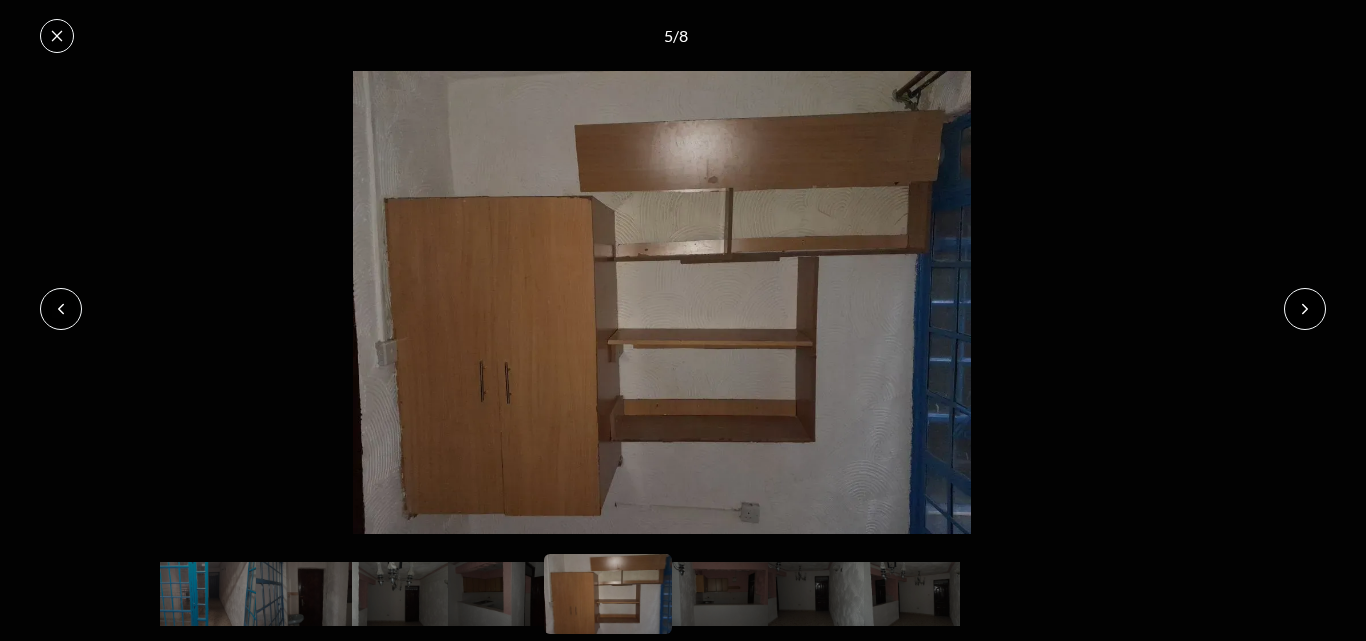 click at bounding box center [1305, 309] 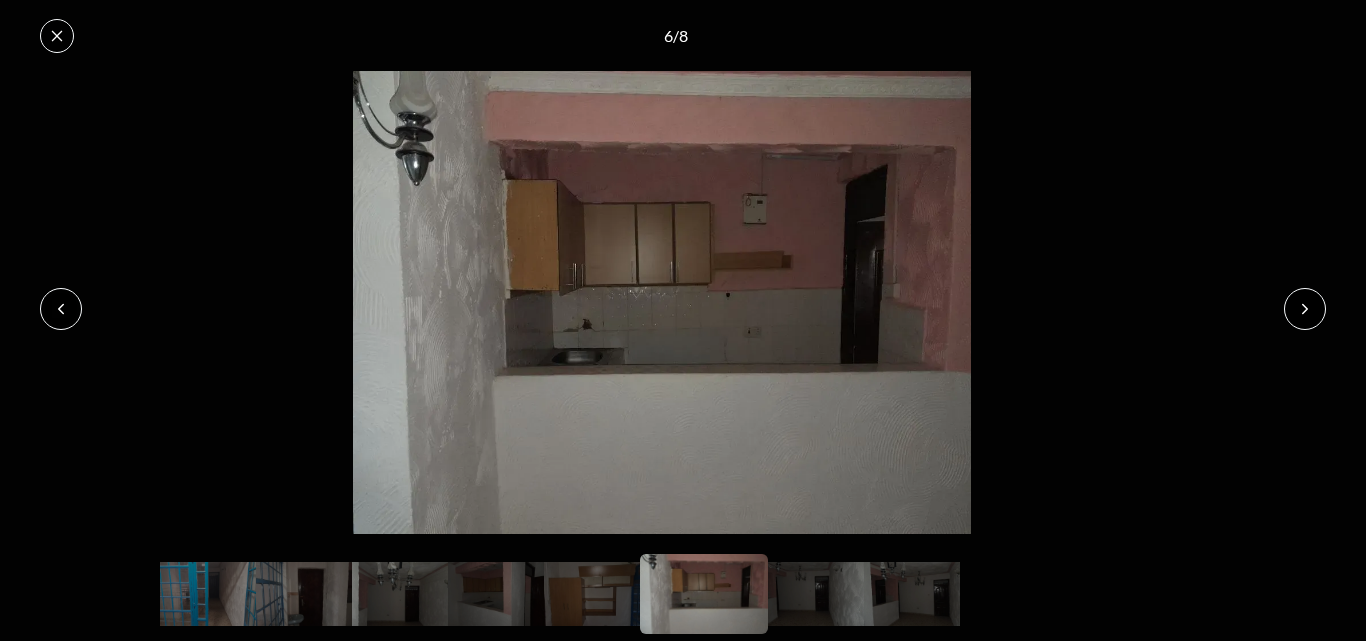 click at bounding box center [1305, 309] 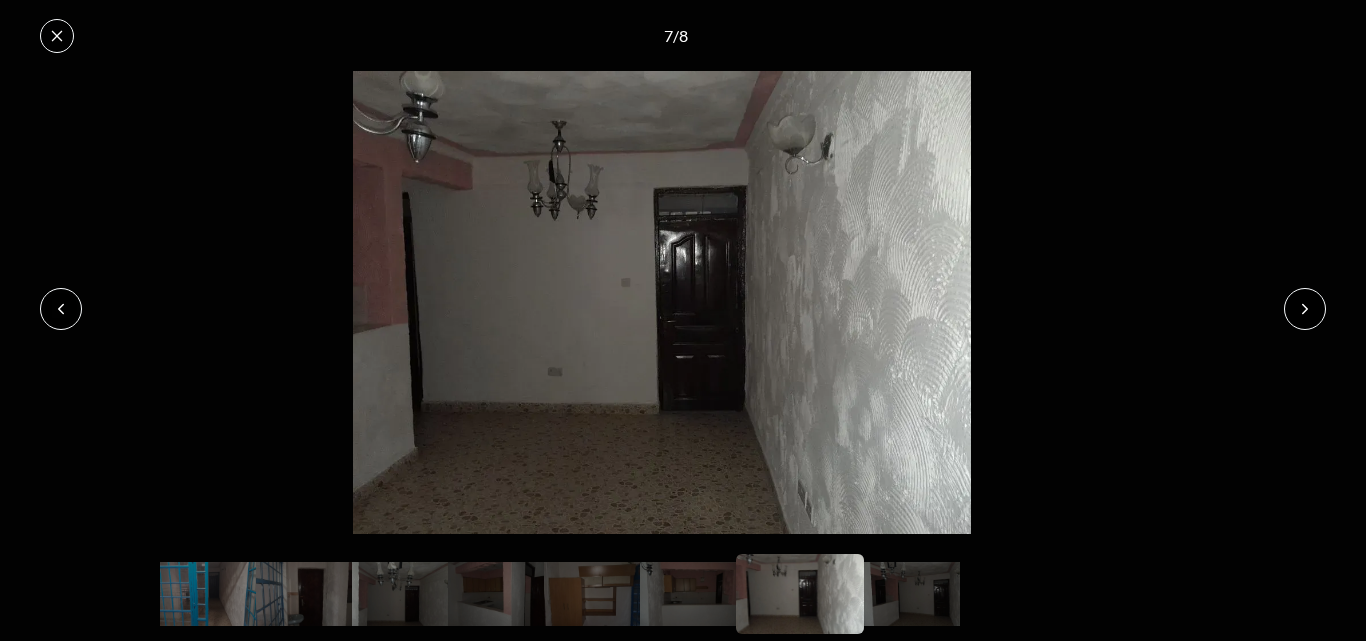 click at bounding box center (1305, 309) 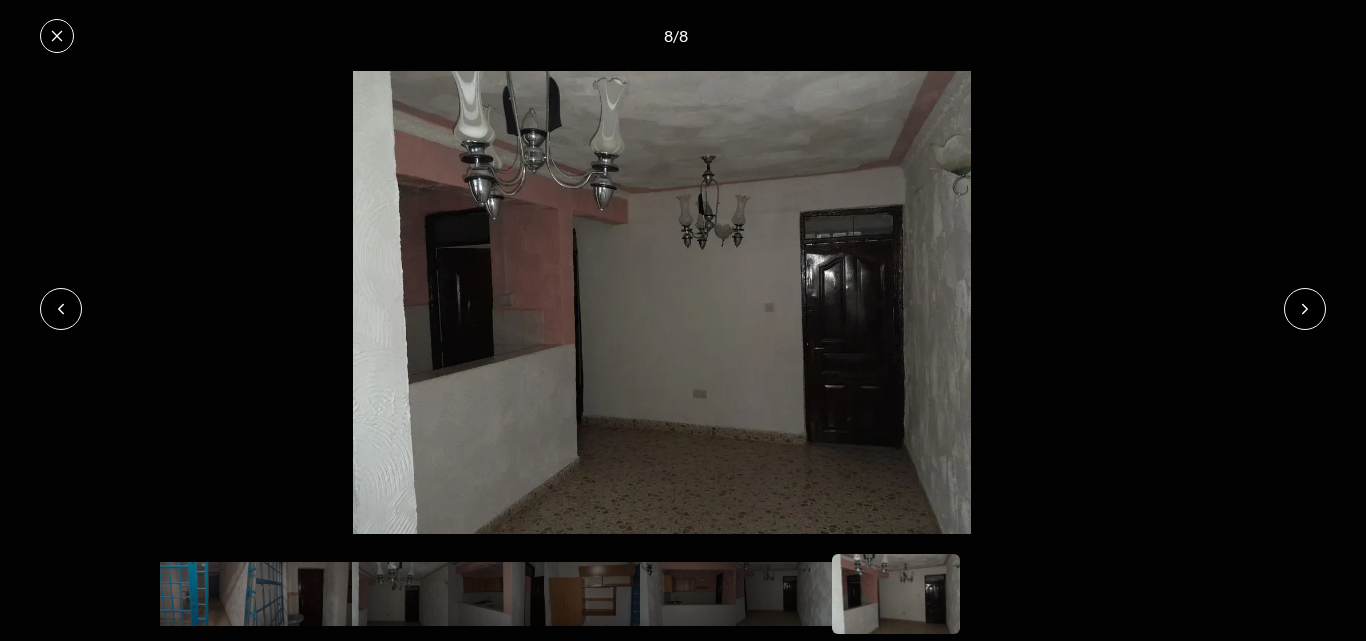 click at bounding box center (1305, 309) 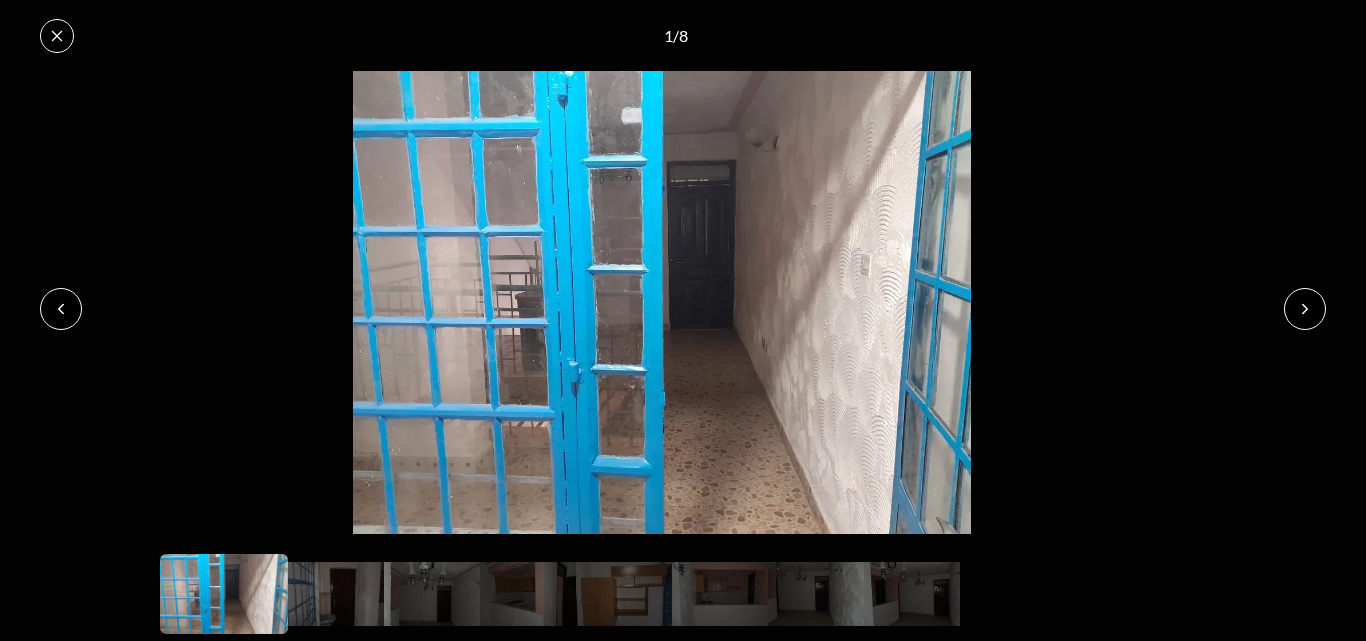 click at bounding box center [1305, 309] 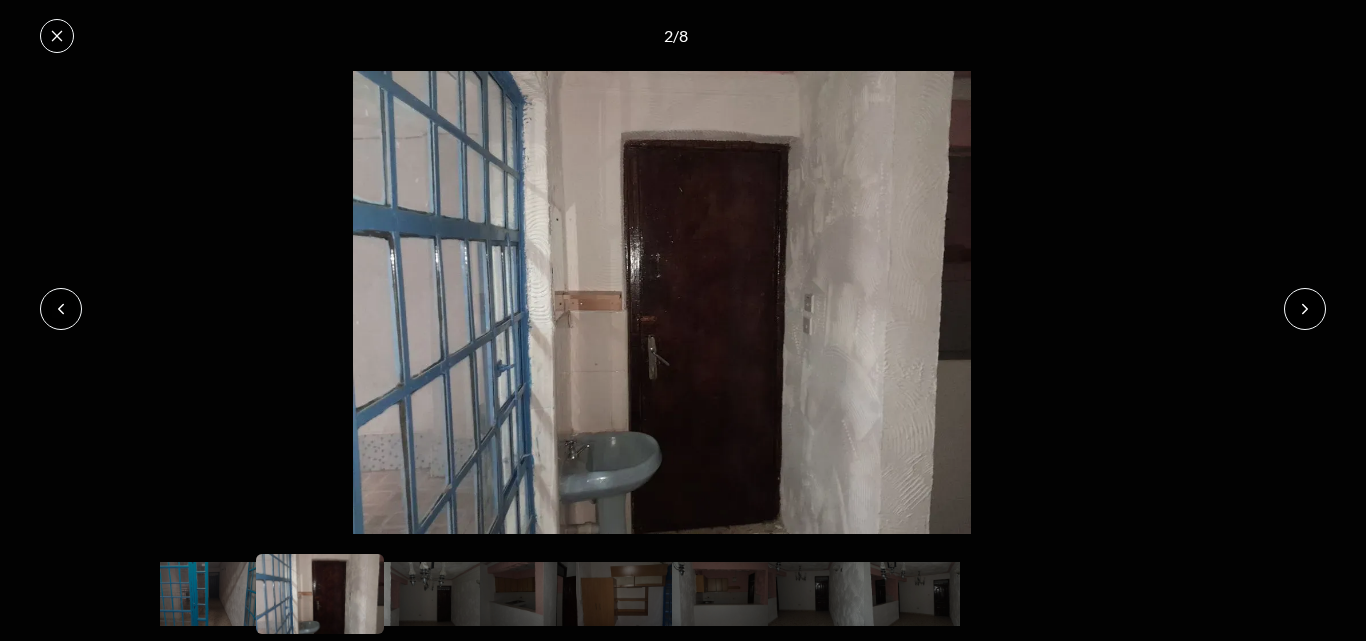 click at bounding box center (1305, 309) 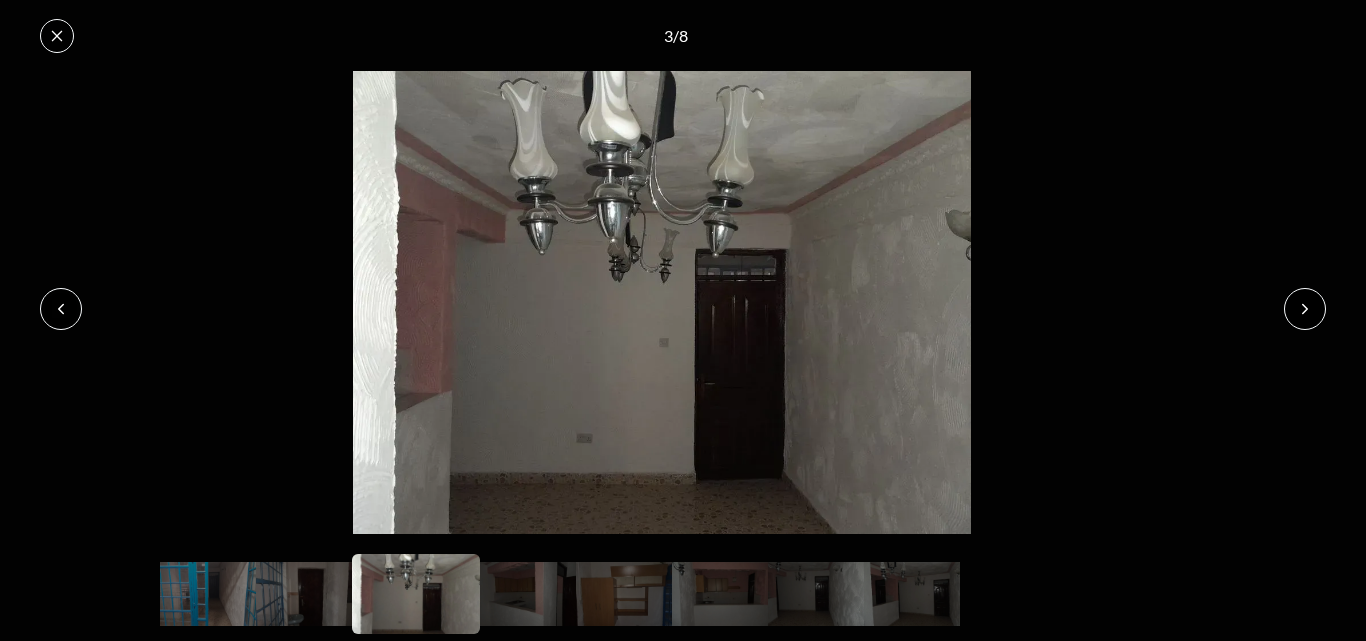 click at bounding box center [1305, 309] 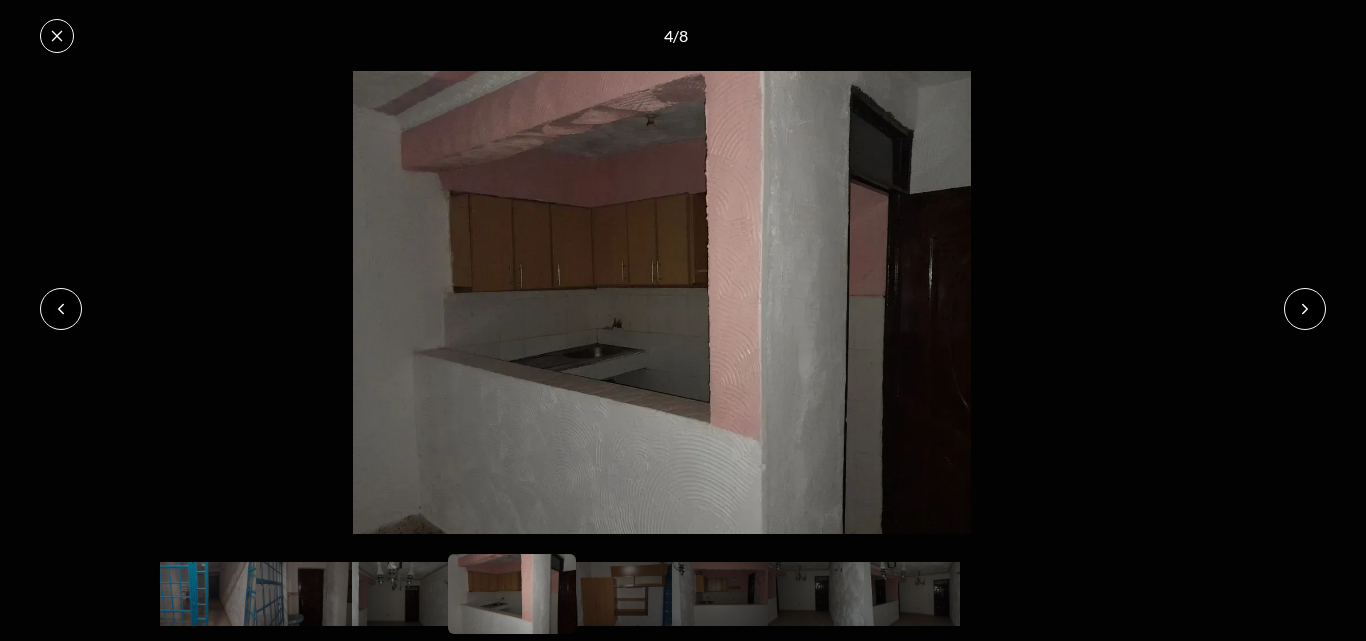click at bounding box center (1305, 309) 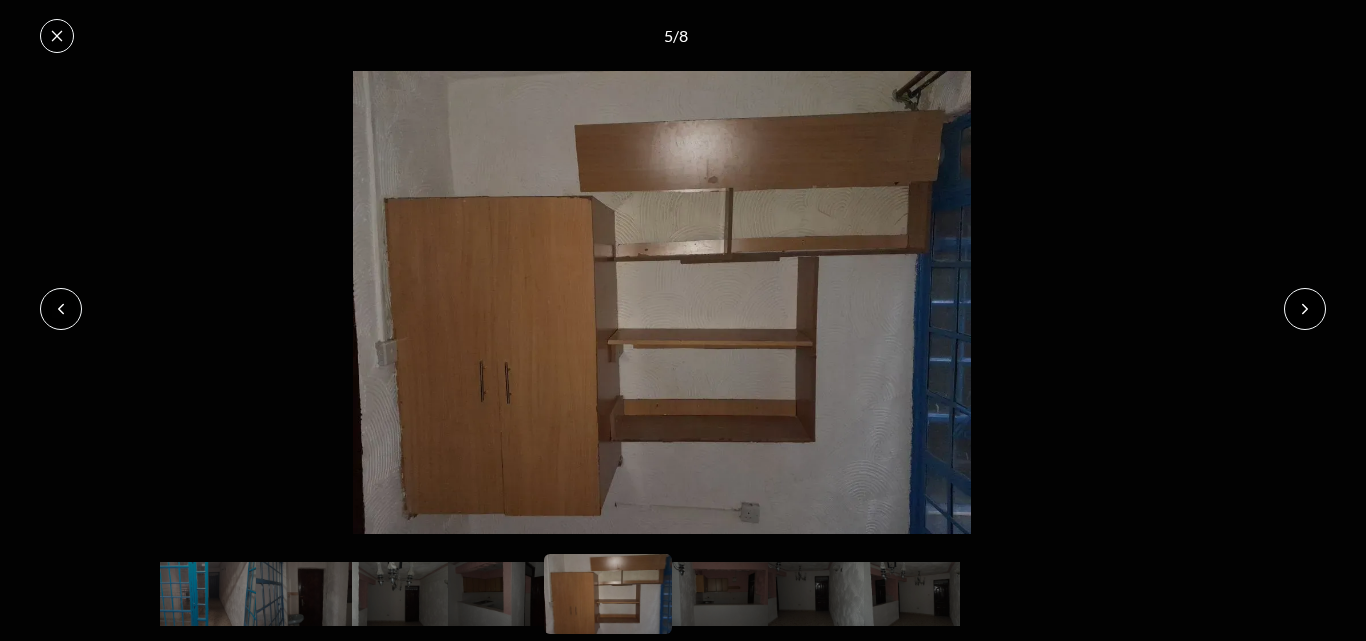 click at bounding box center [1305, 309] 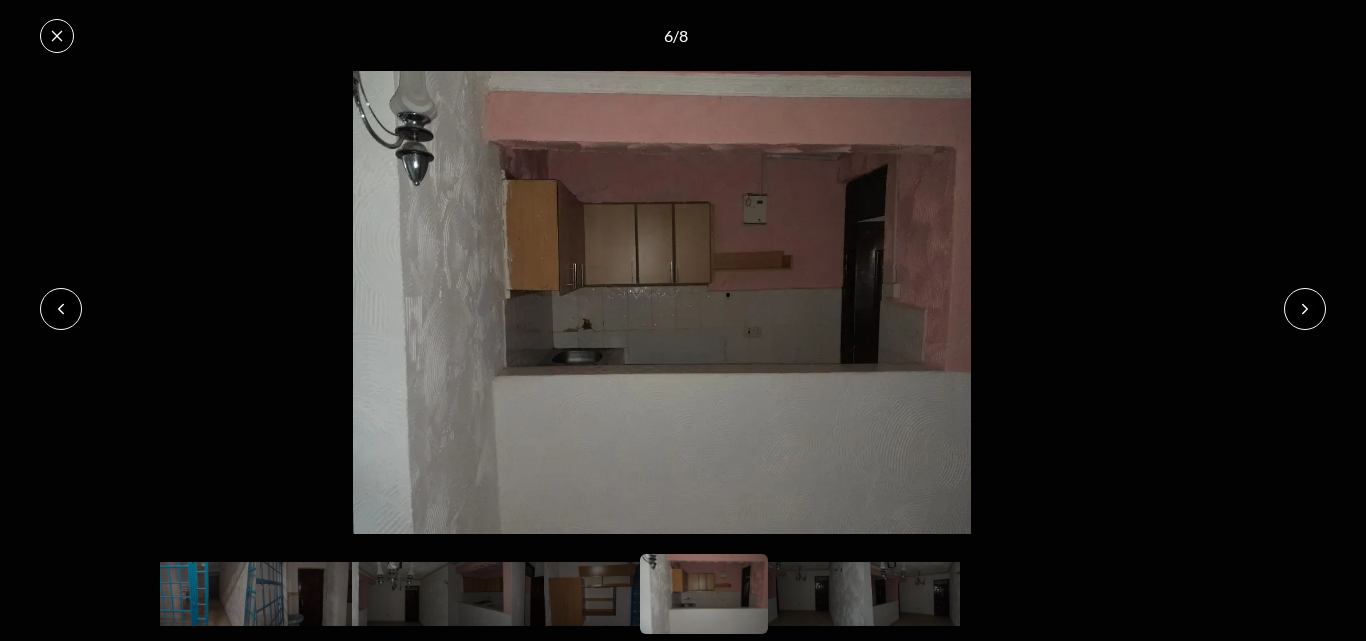 click at bounding box center [57, 36] 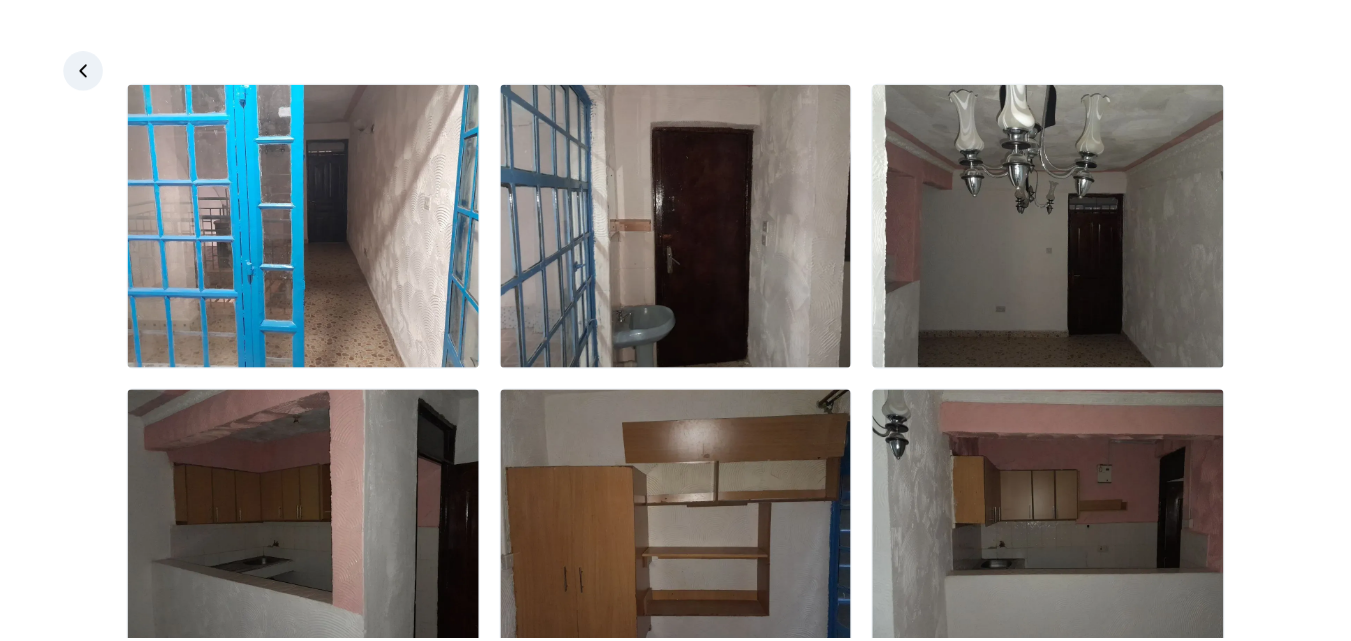 scroll, scrollTop: 0, scrollLeft: 0, axis: both 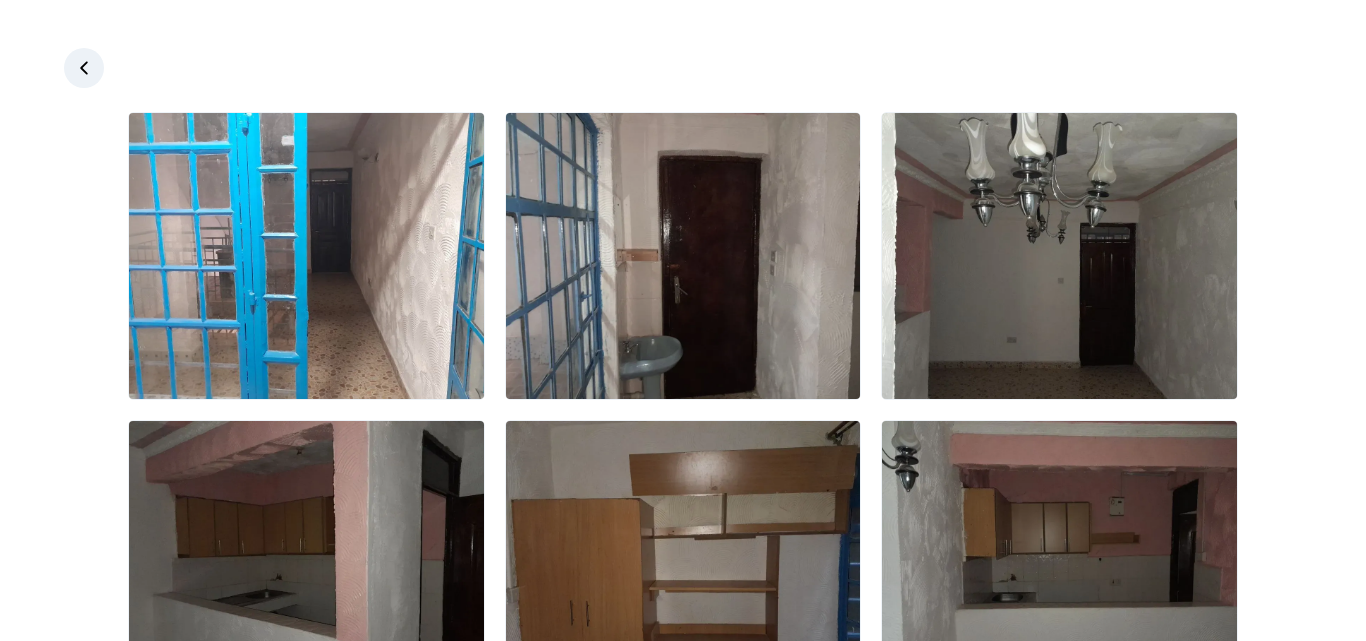 click 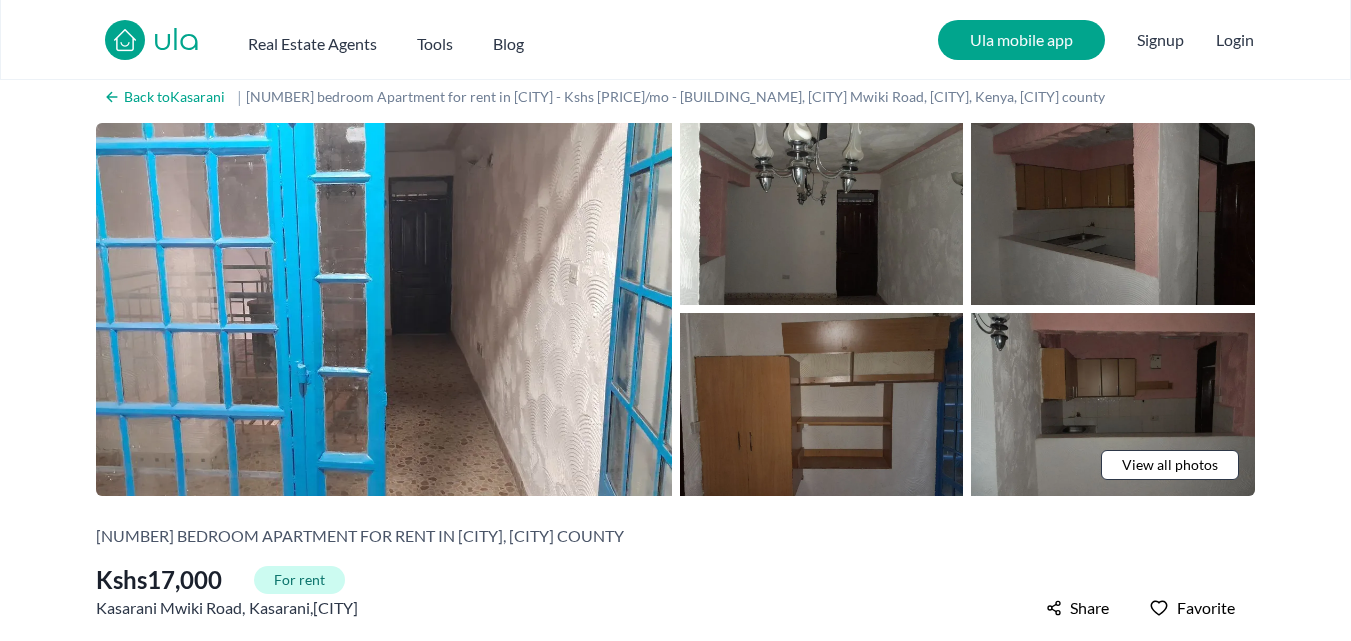 scroll, scrollTop: 0, scrollLeft: 0, axis: both 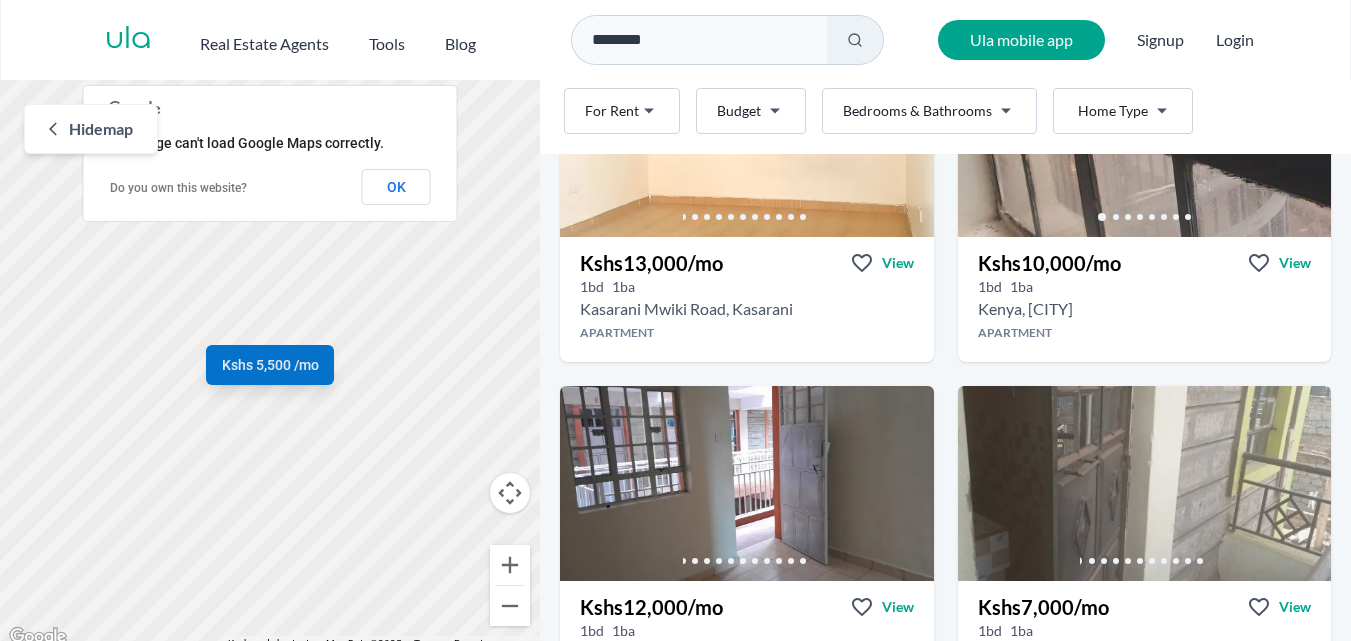 click on "Are you a real estate agent?   Reach more buyers and renters. Sign up Ula Homes App: Easy home search Explore more homes in the app Install ula Real Estate Agents Tools Blog ******** Ula mobile app Signup Login Map Rent For Rent Budget Bedrooms & Bathrooms   Type   Home Type Rent For Rent Budget   Type   Home Type Filter Hide  map   ← Move left → Move right ↑ Move up ↓ Move down + Zoom in - Zoom out Home Jump left by 75% End Jump right by 75% Page Up Jump up by 75% Page Down Jump down by 75% Kshs   5,500 /mo Kshs   6,500 /mo Kshs   9,000 /mo Kshs   10,000 /mo Kshs   11,000 /mo Kshs   11,000 /mo Kshs   15,000 /mo Kshs   10,000 /mo Kshs   13,000 /mo Kshs   10,000 /mo Kshs   12,000 /mo Kshs   7,000 /mo Kshs   12,000 /mo Kshs   11,000 /mo Kshs   10,000 /mo Kshs   10,500 /mo Kshs   16,000 /mo Kshs   10,000 /mo Kshs   9,000 /mo Kshs   17,000 /mo Kshs   10,000 /mo Kshs   13,500 /mo Kshs   13,000 /mo Kshs   8,000 /mo Kshs   10,000 /mo Kshs   17,000 /mo Kshs   14,000 /mo Kshs   17,000 /mo Kshs   15,000 /mo" at bounding box center [675, 325] 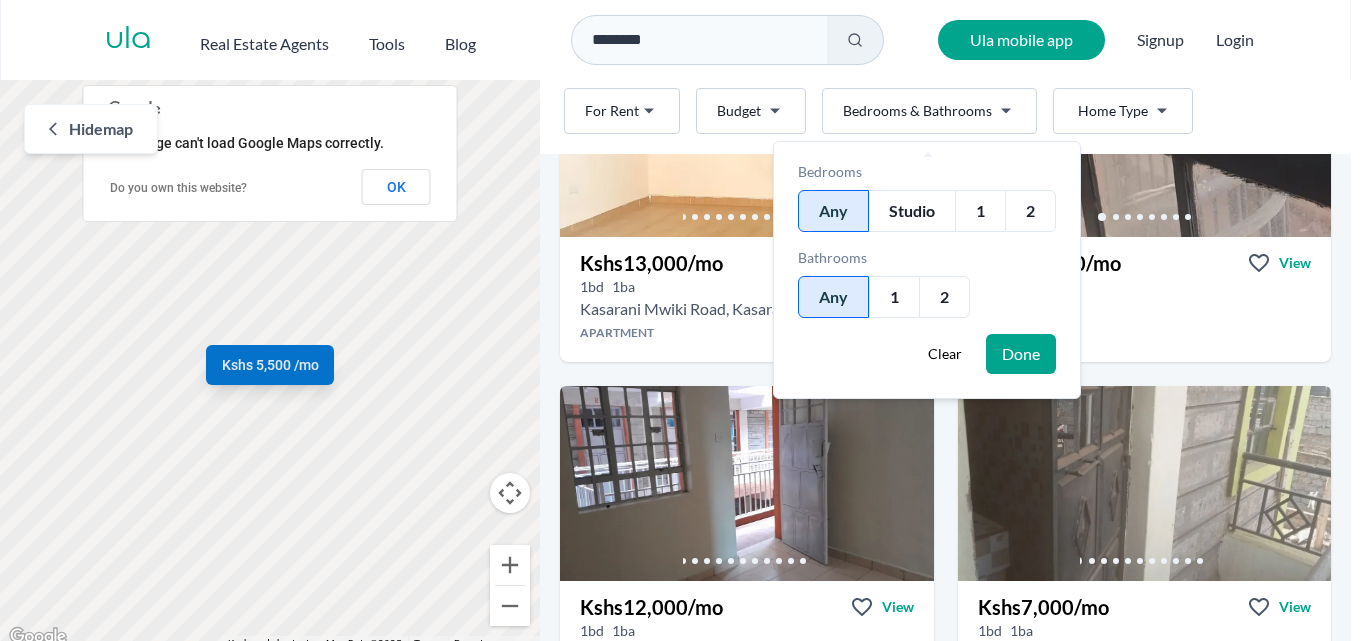 click on "2" at bounding box center [1030, 211] 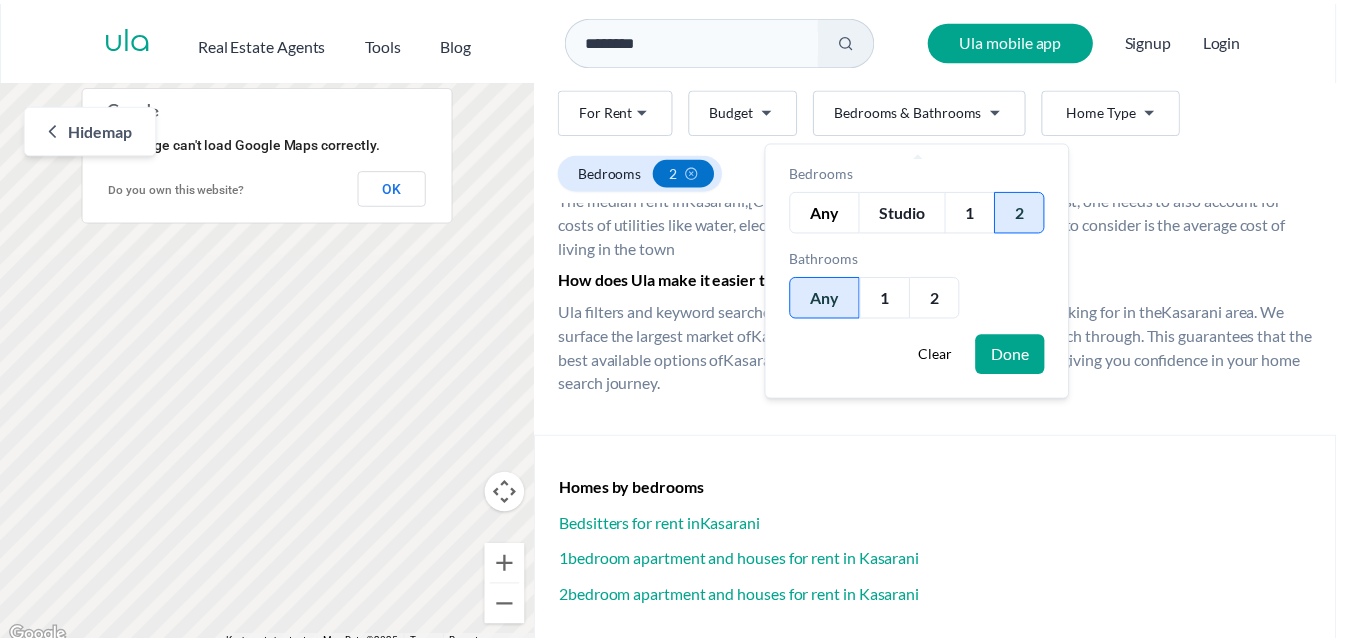 scroll, scrollTop: 1486, scrollLeft: 0, axis: vertical 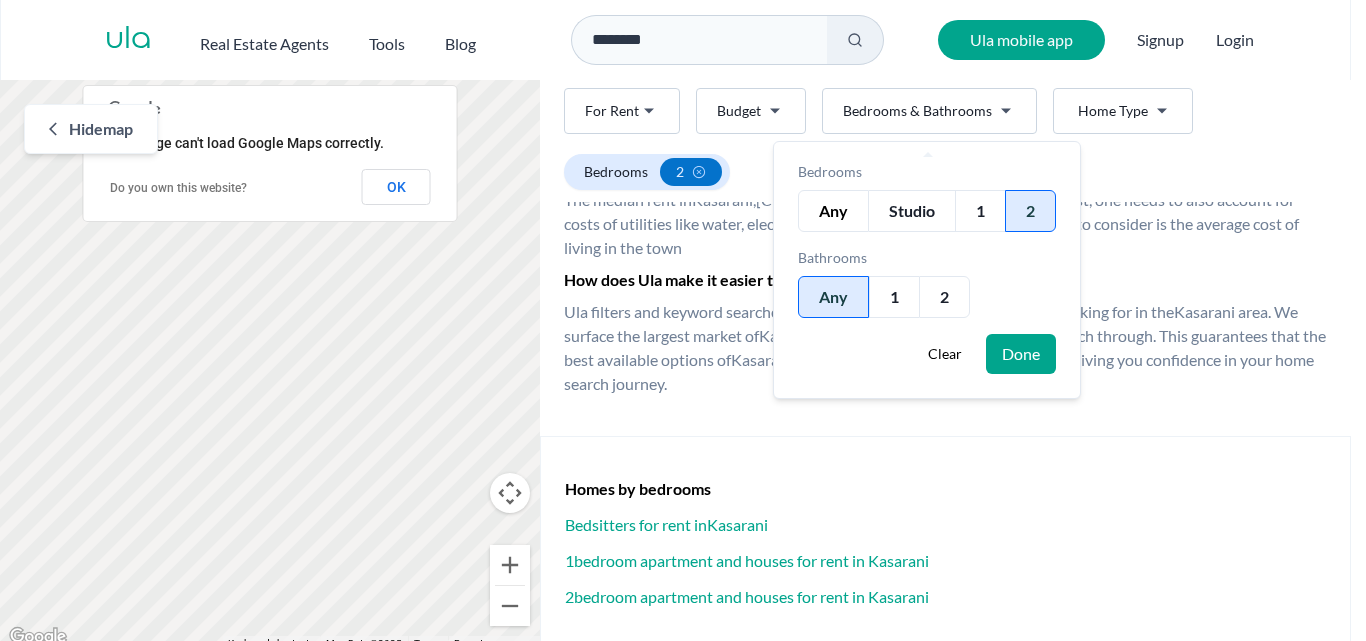 click on "Done" at bounding box center (1021, 354) 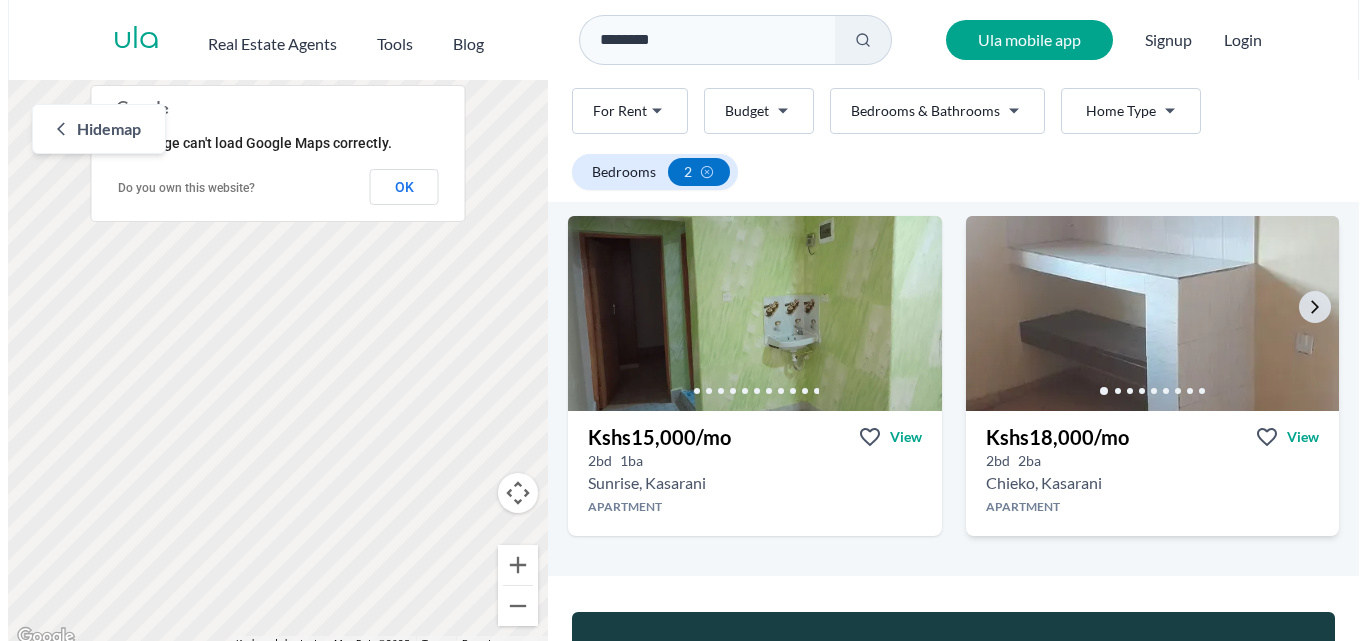scroll, scrollTop: 686, scrollLeft: 0, axis: vertical 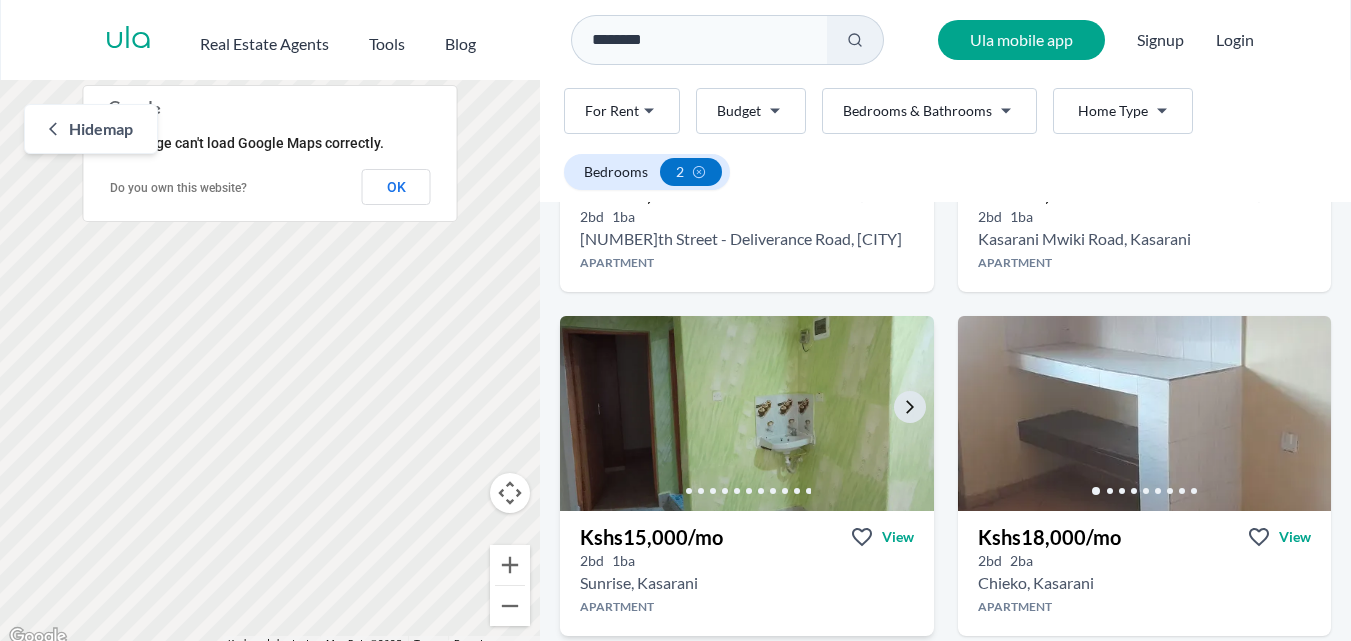 click at bounding box center (747, 413) 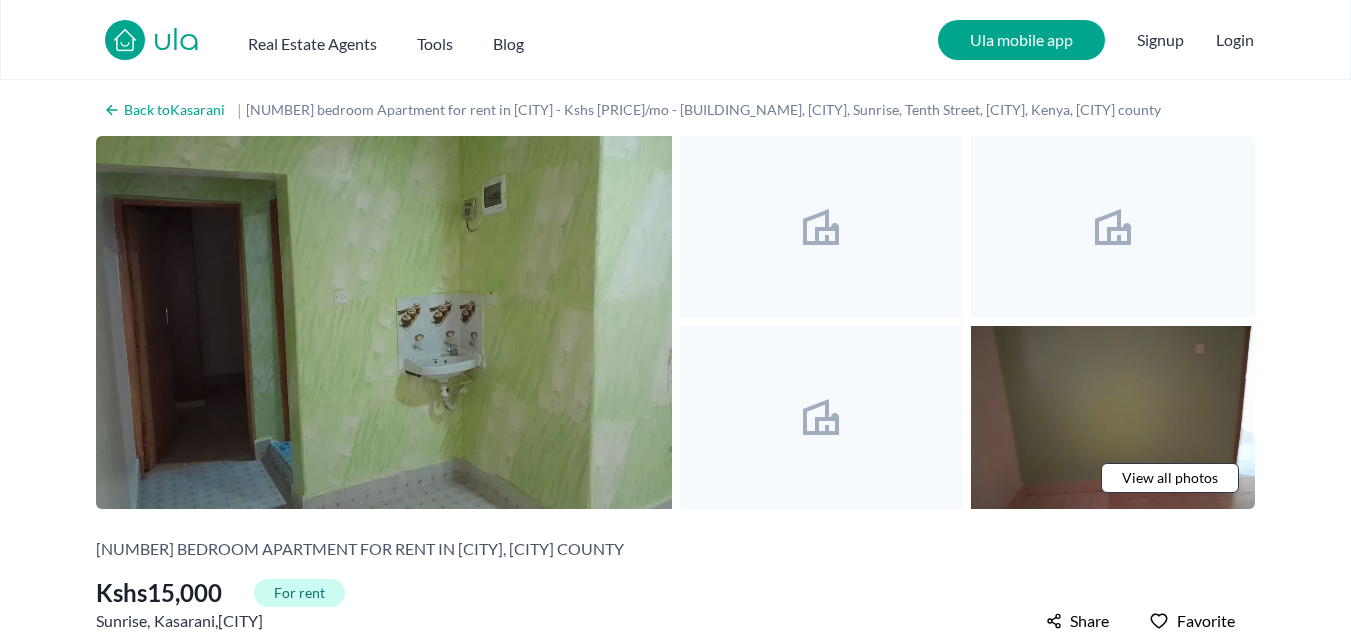 click at bounding box center [384, 322] 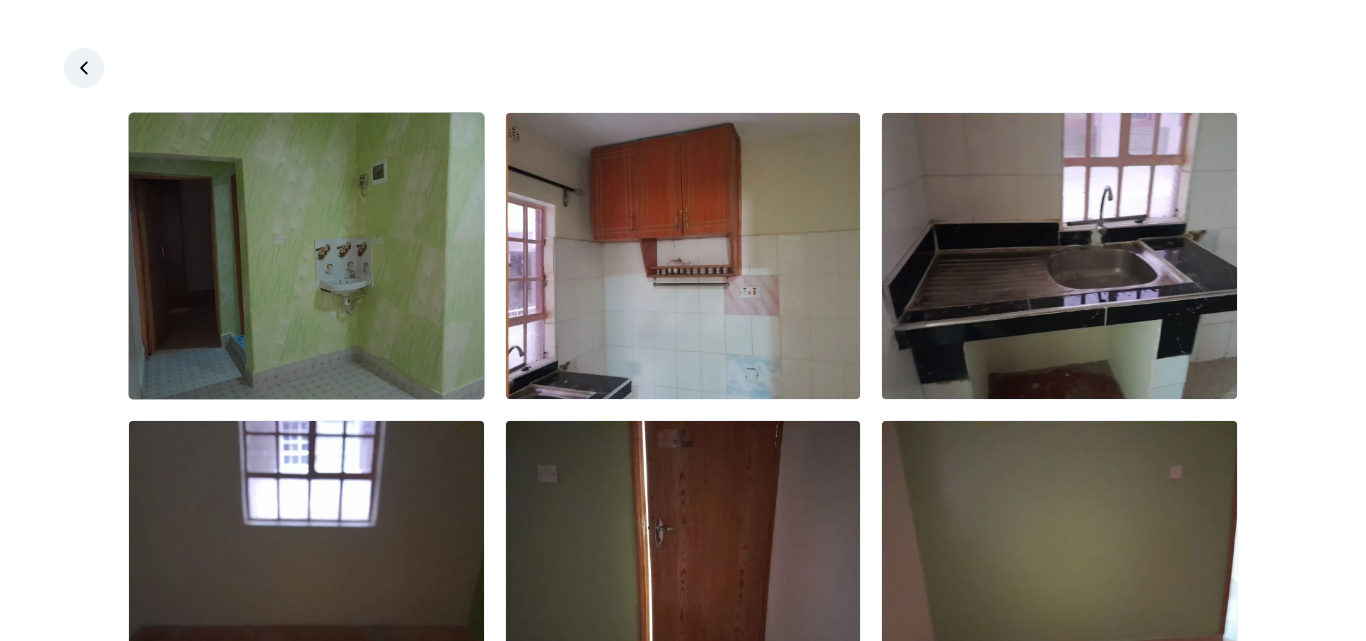 click at bounding box center [306, 256] 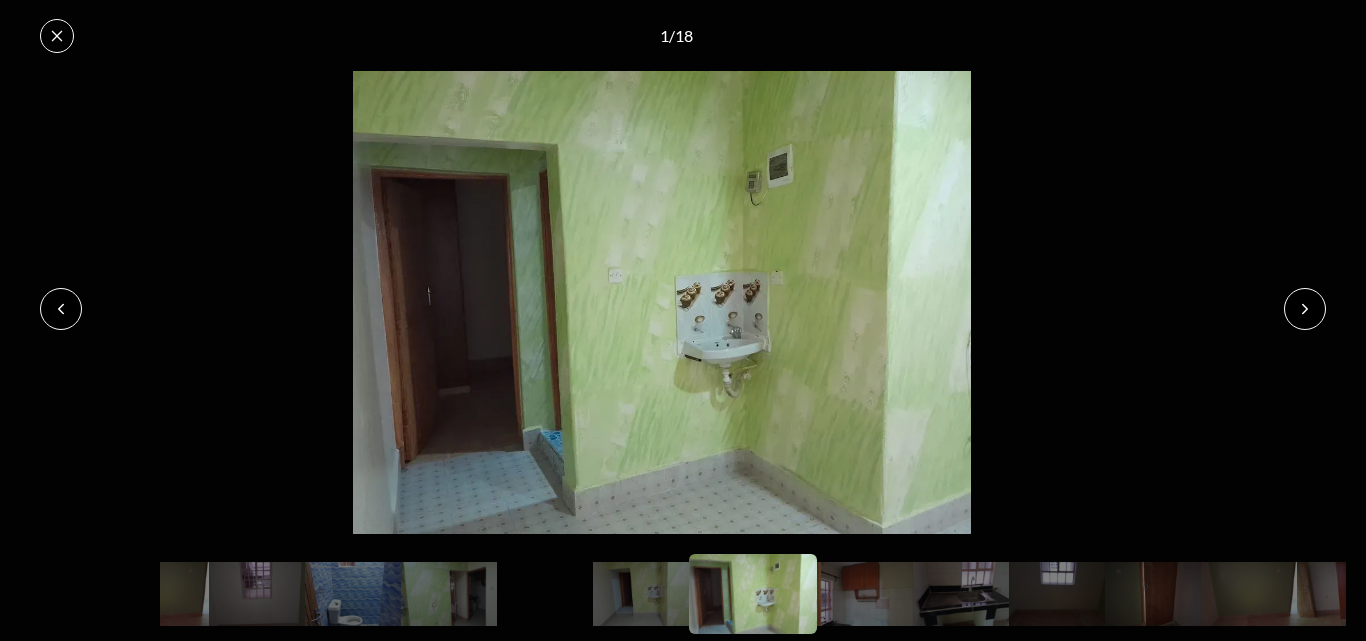 click at bounding box center [1305, 309] 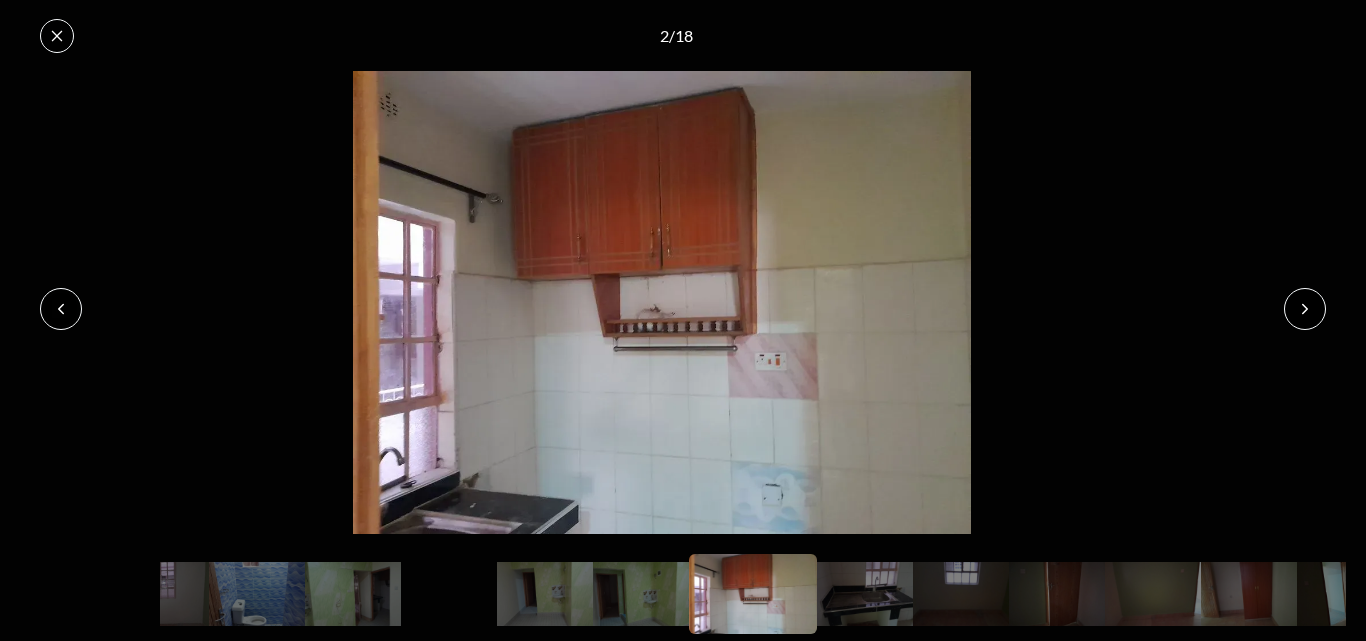 click at bounding box center (1305, 309) 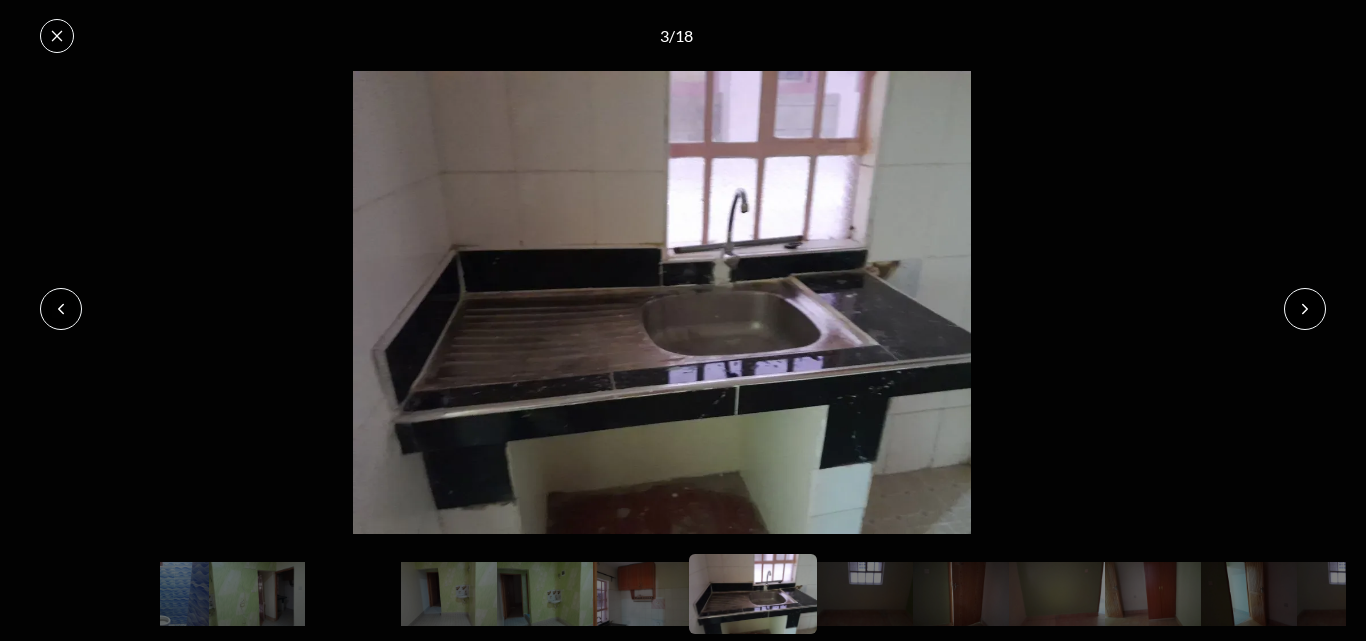 click at bounding box center [1305, 309] 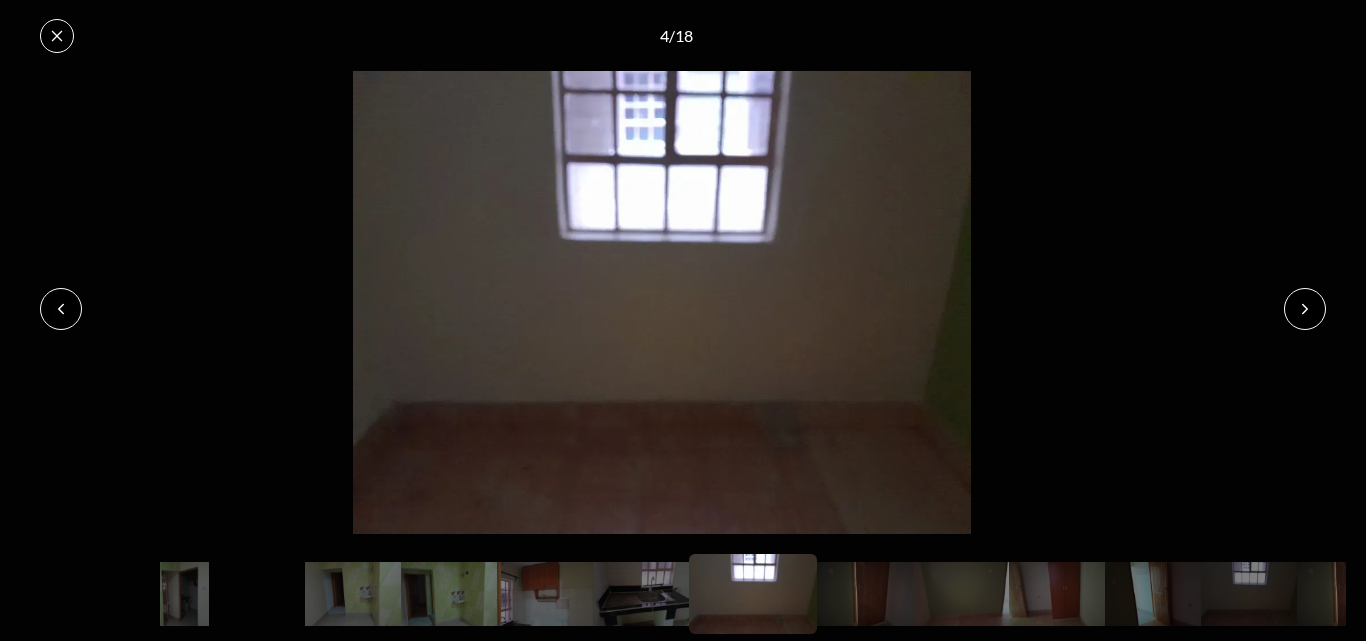 click at bounding box center [1305, 309] 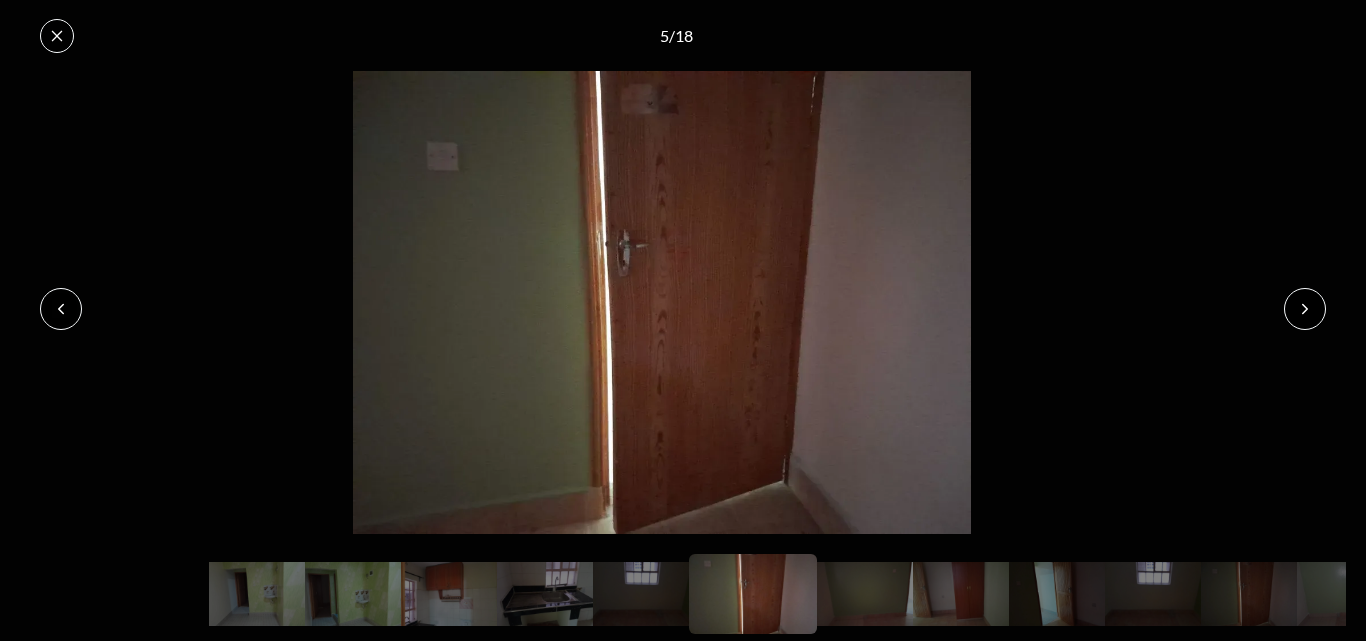 click at bounding box center (1305, 309) 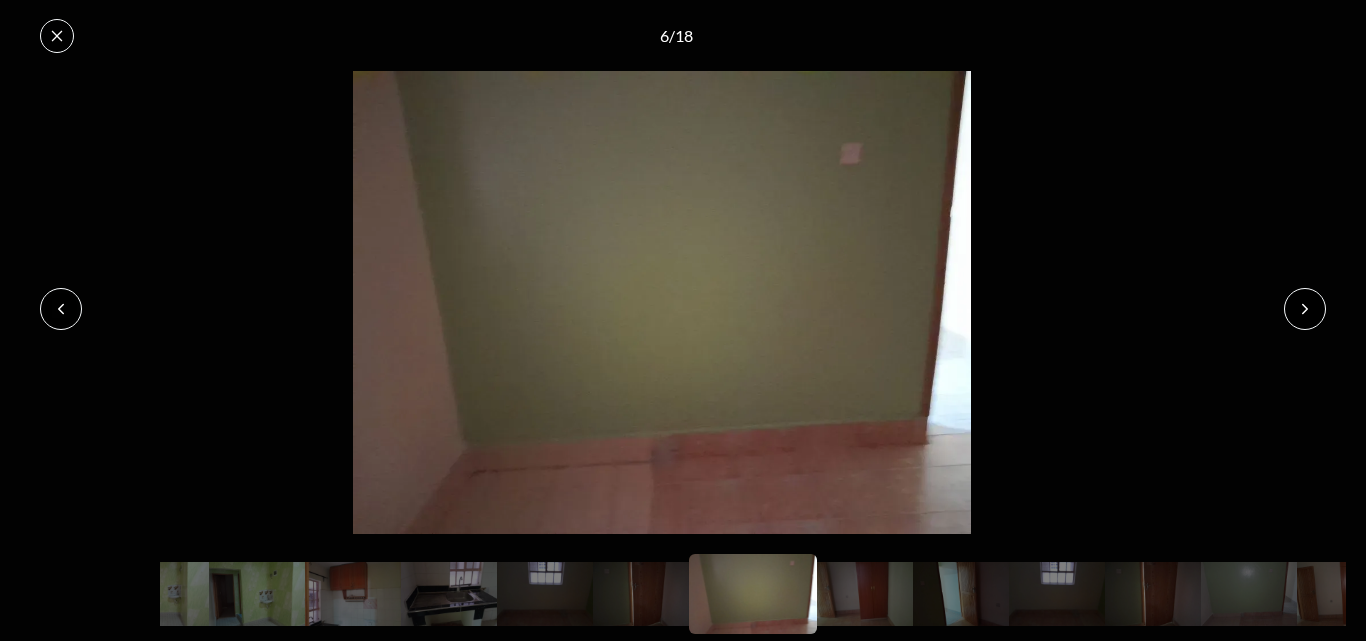click at bounding box center [1305, 309] 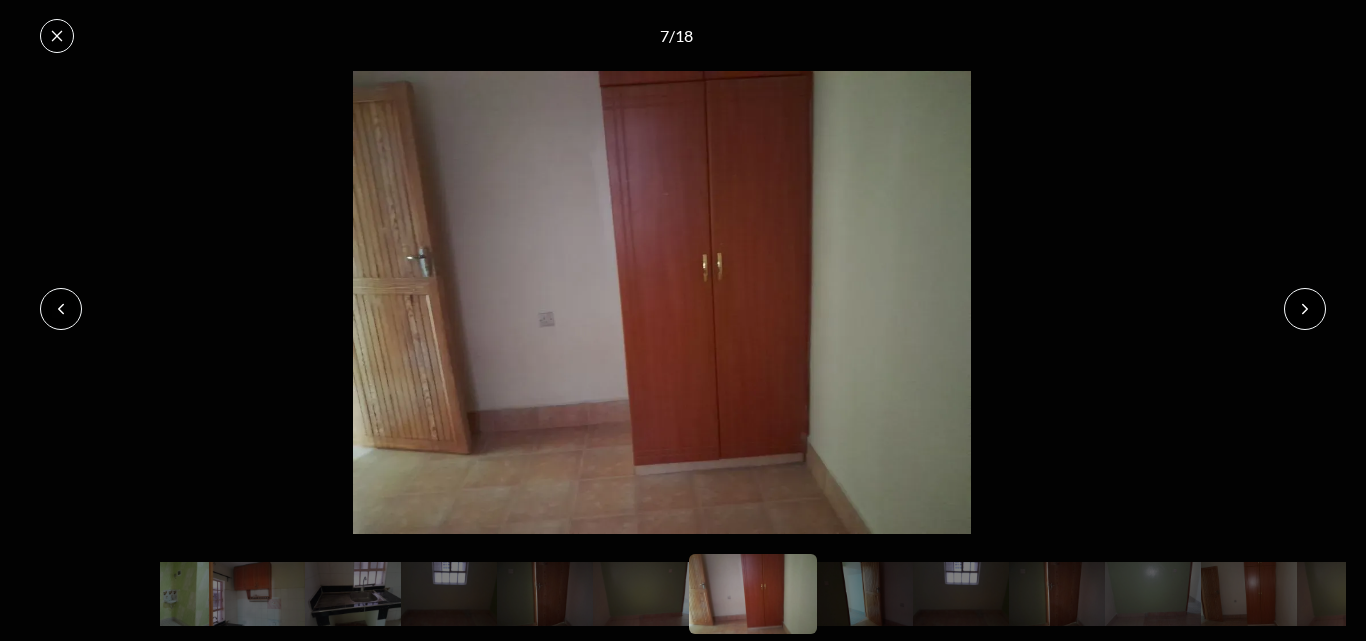 click at bounding box center [1305, 309] 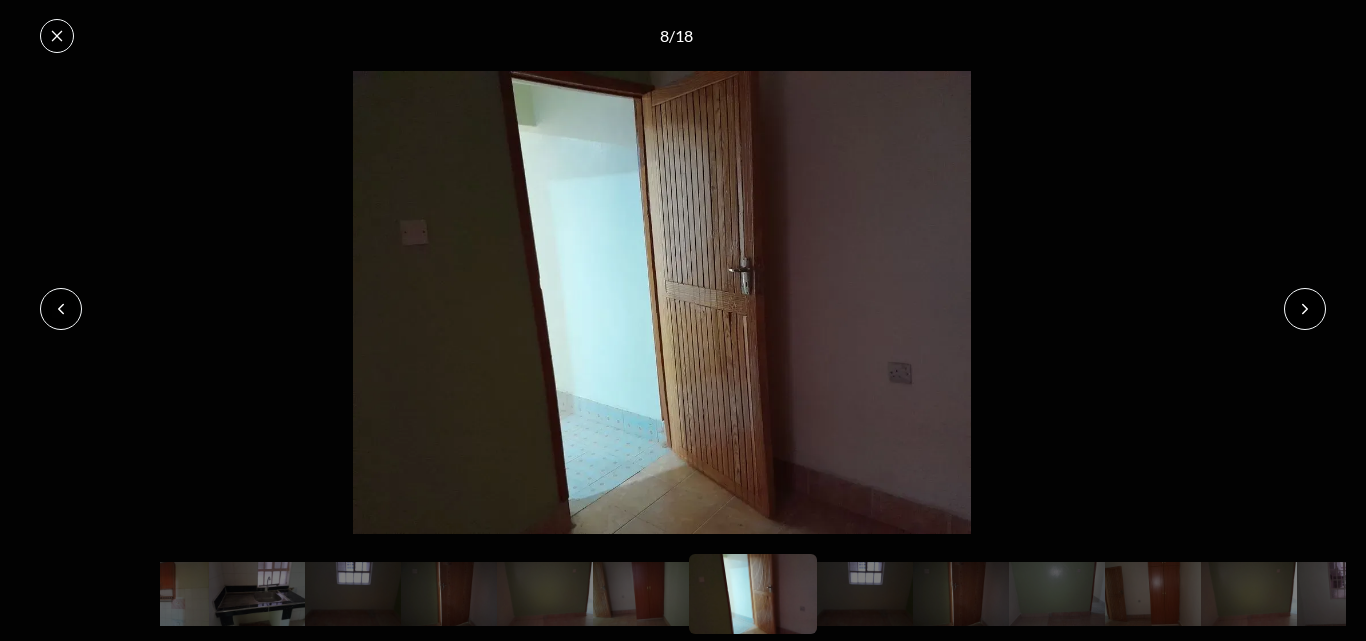 click at bounding box center (1305, 309) 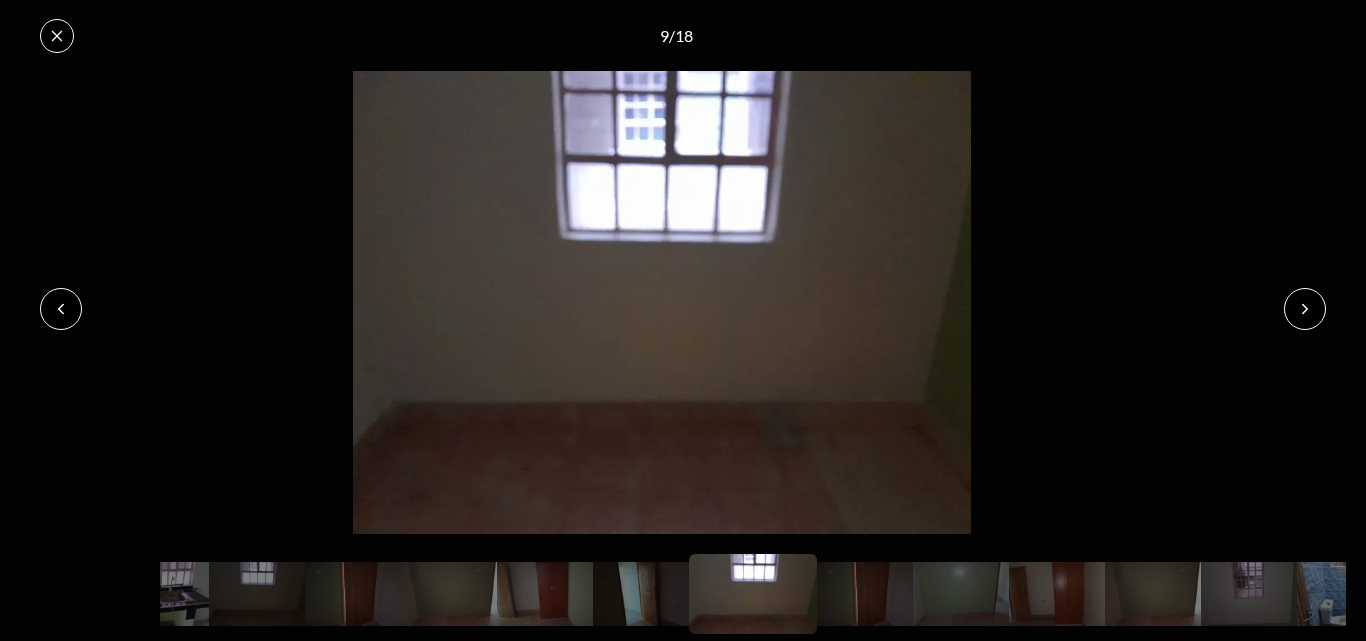 click at bounding box center (1305, 309) 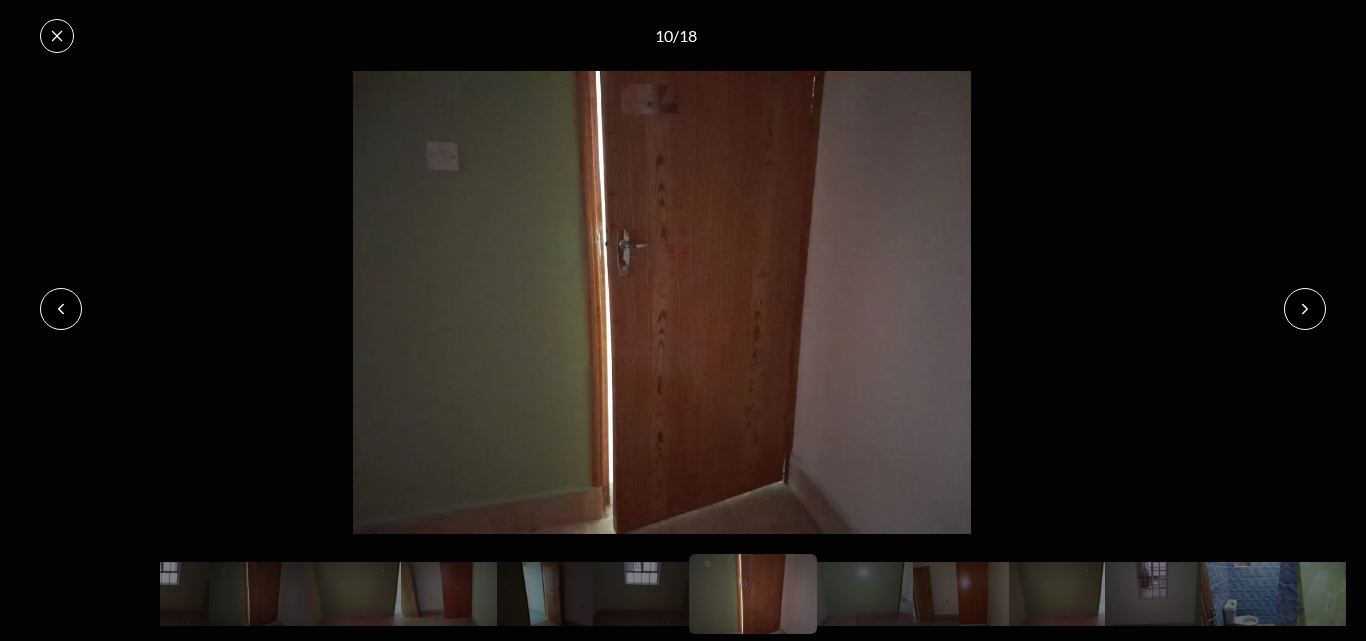 click at bounding box center (1305, 309) 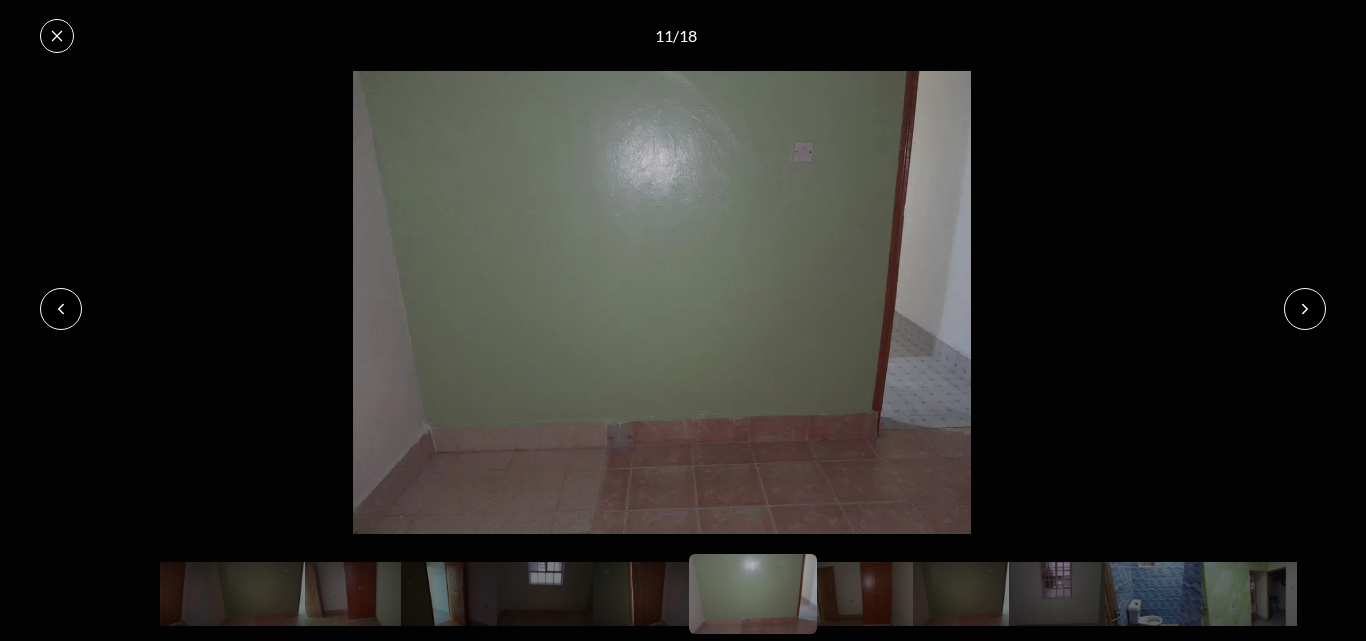 click at bounding box center (1305, 309) 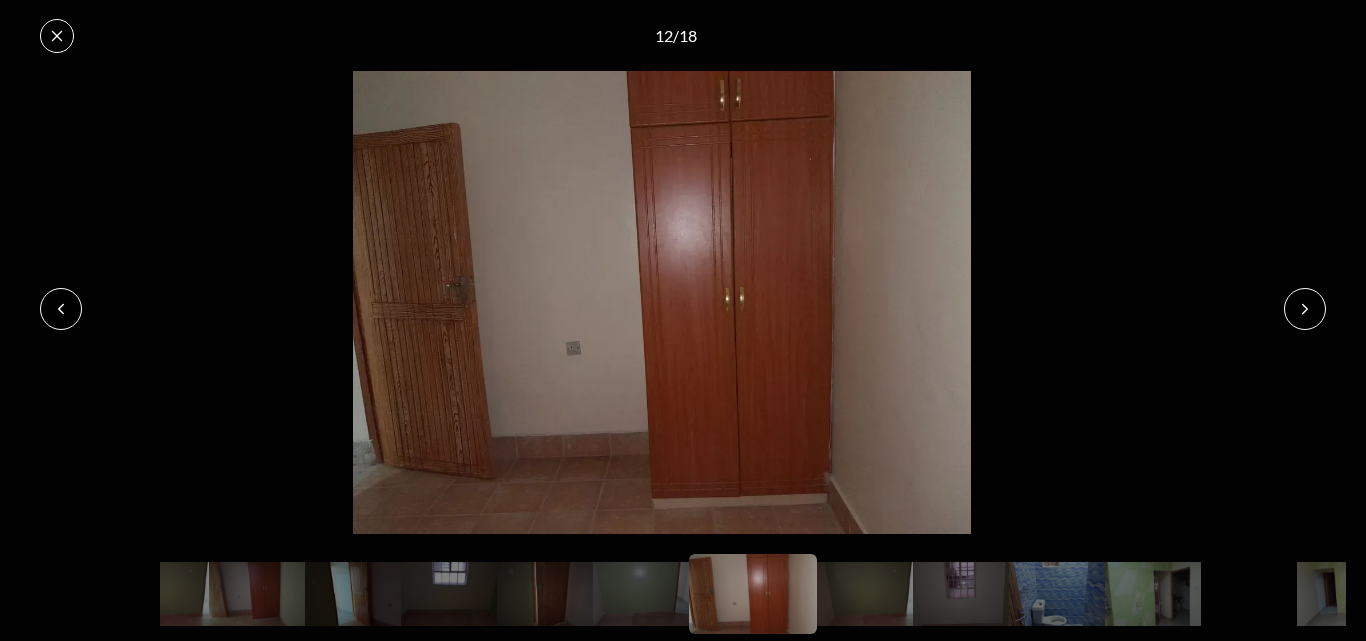 click at bounding box center [1305, 309] 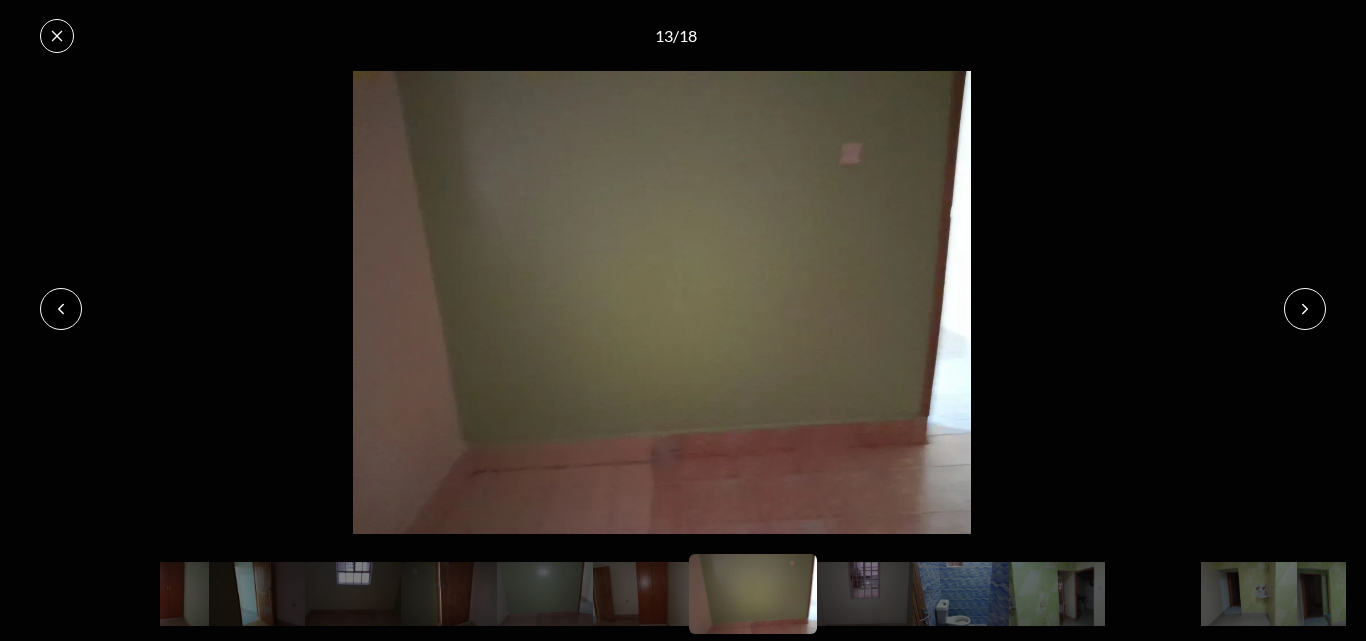 click at bounding box center (1305, 309) 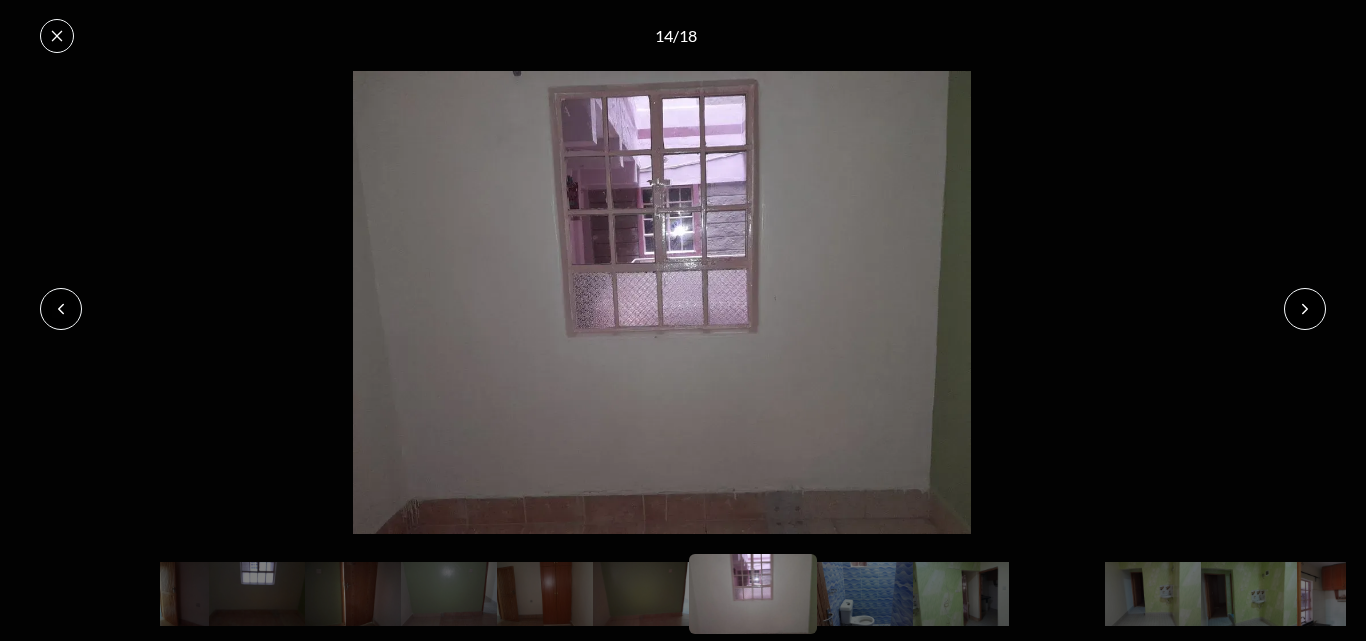 click at bounding box center [1305, 309] 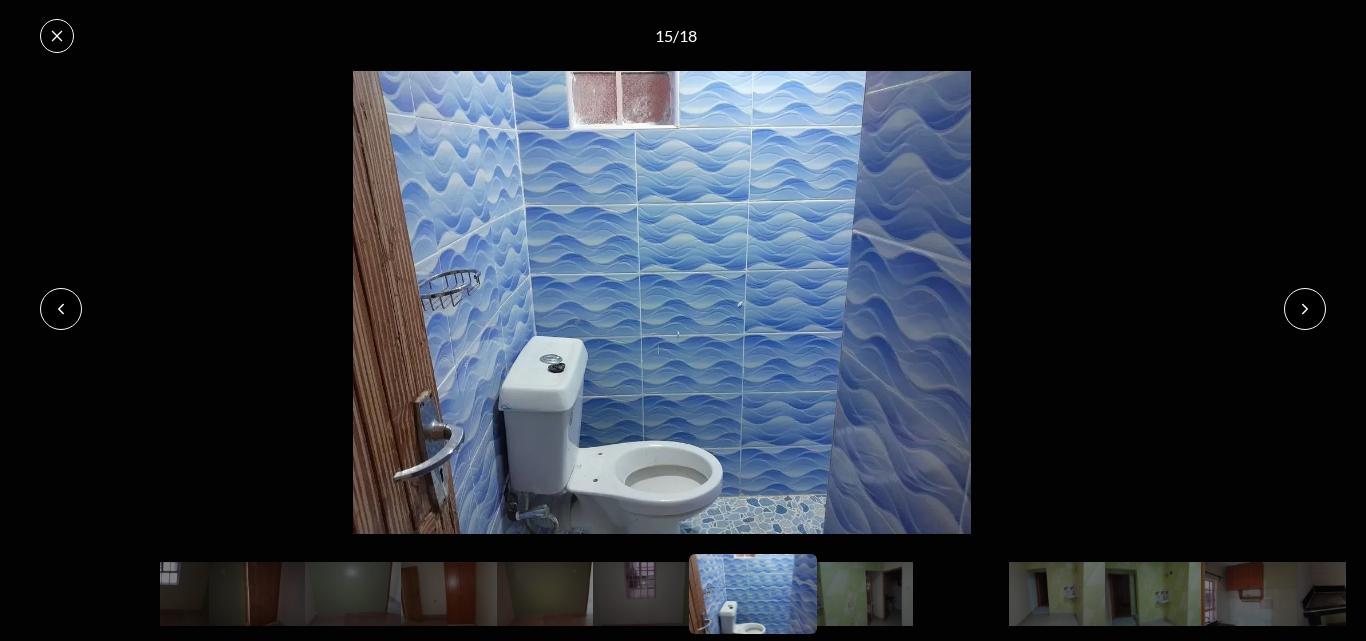 click at bounding box center (1305, 309) 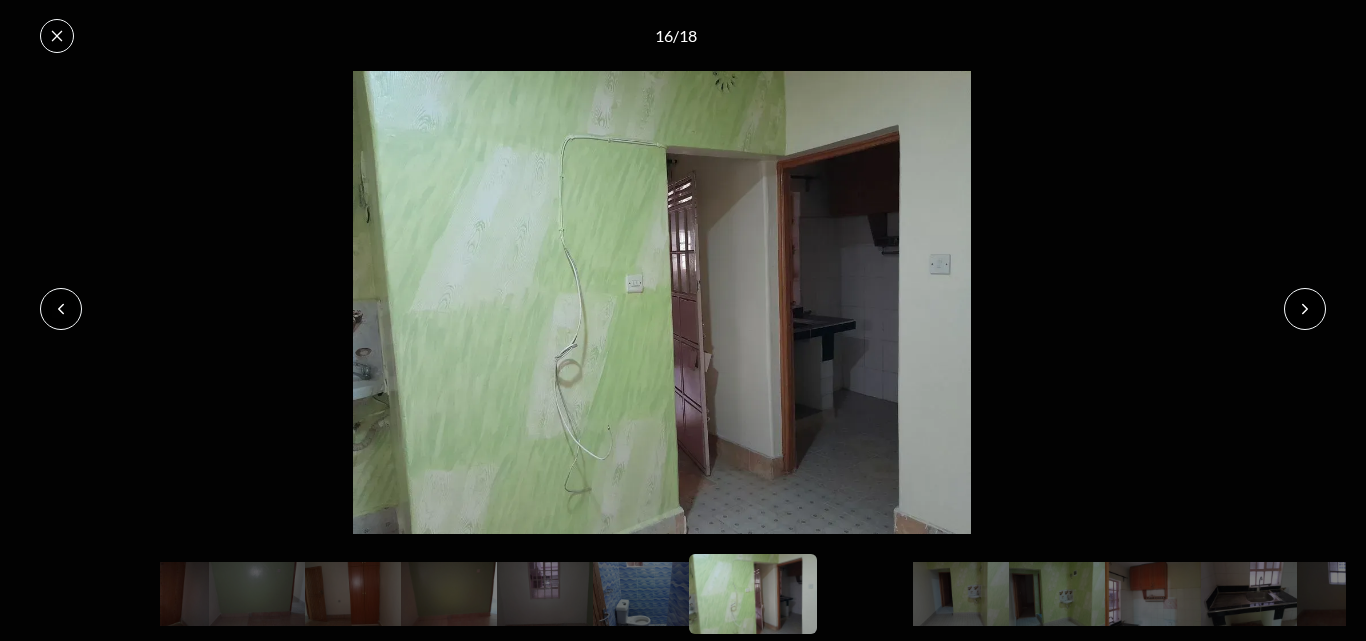 click at bounding box center [1305, 309] 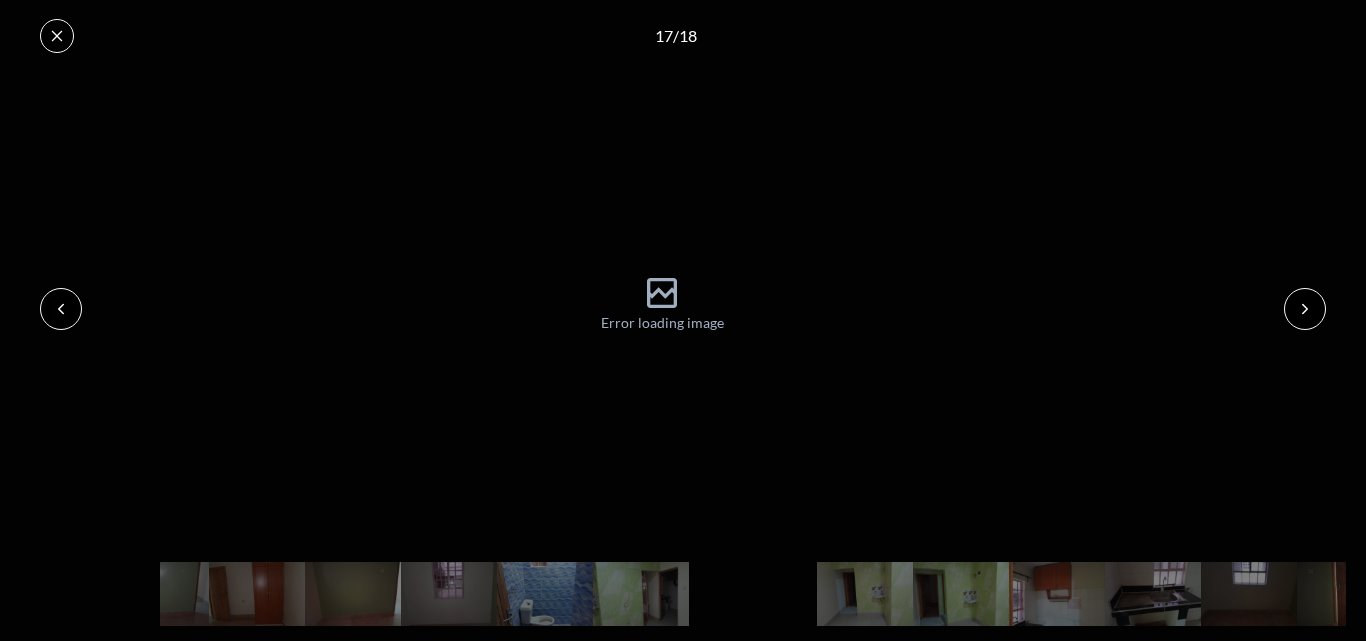 click 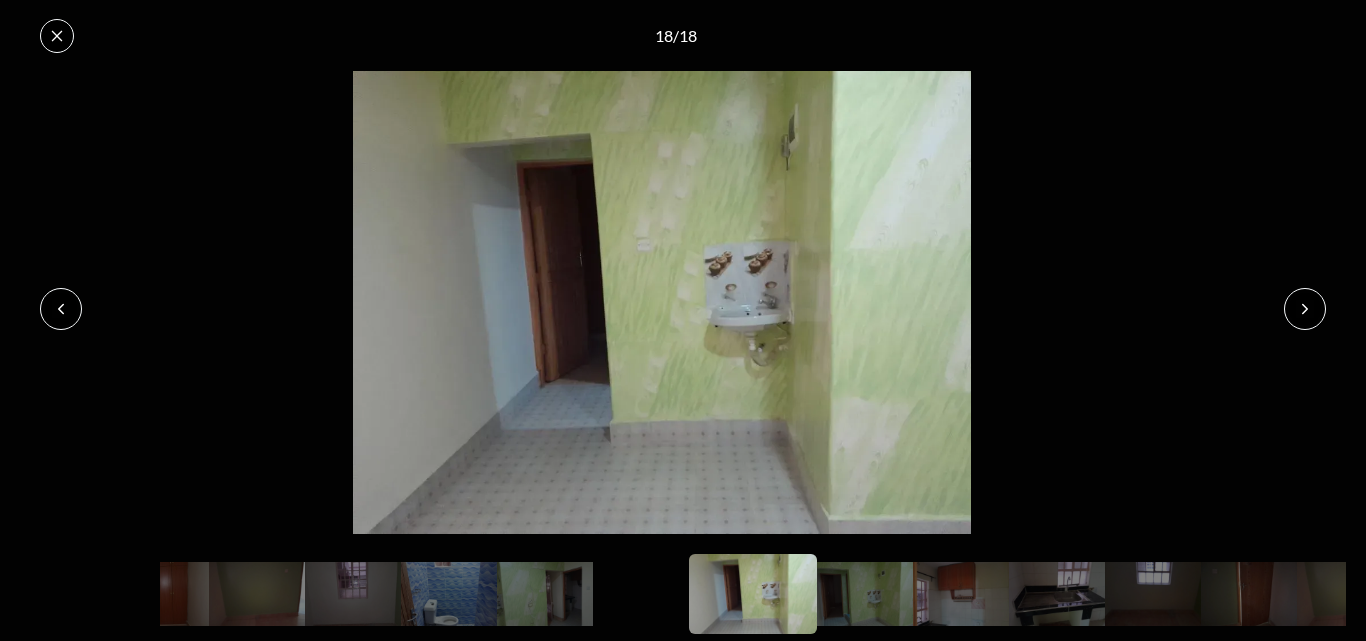click 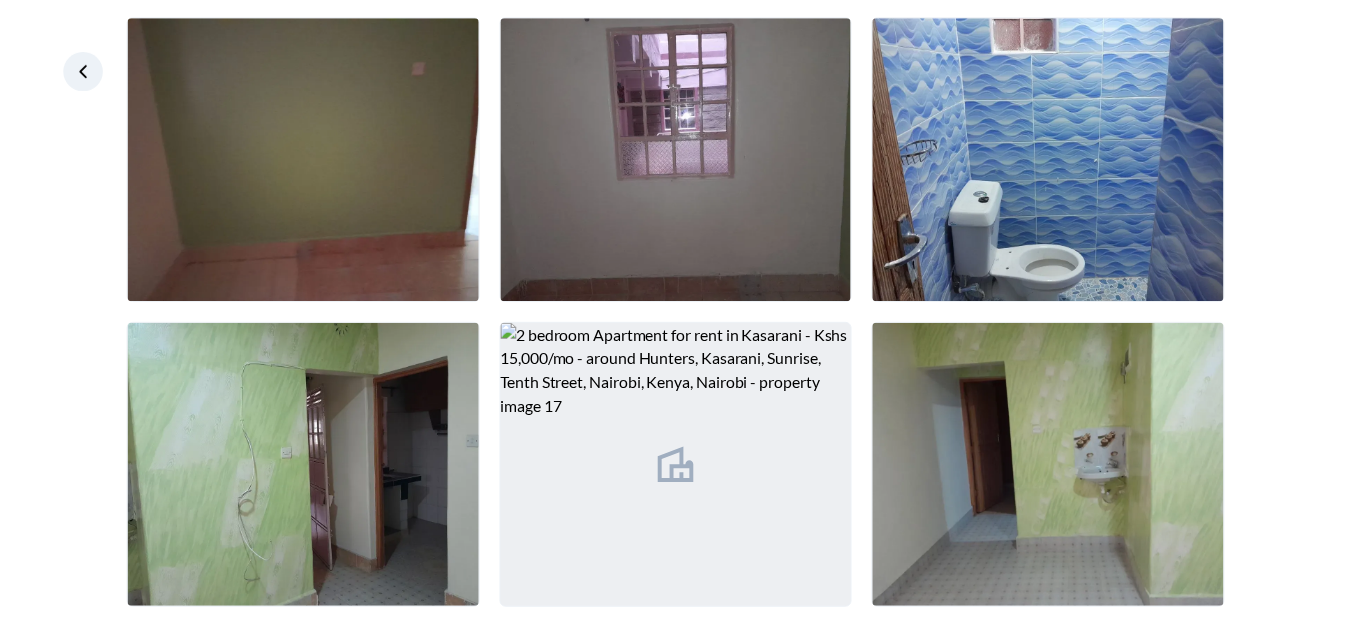 scroll, scrollTop: 1347, scrollLeft: 0, axis: vertical 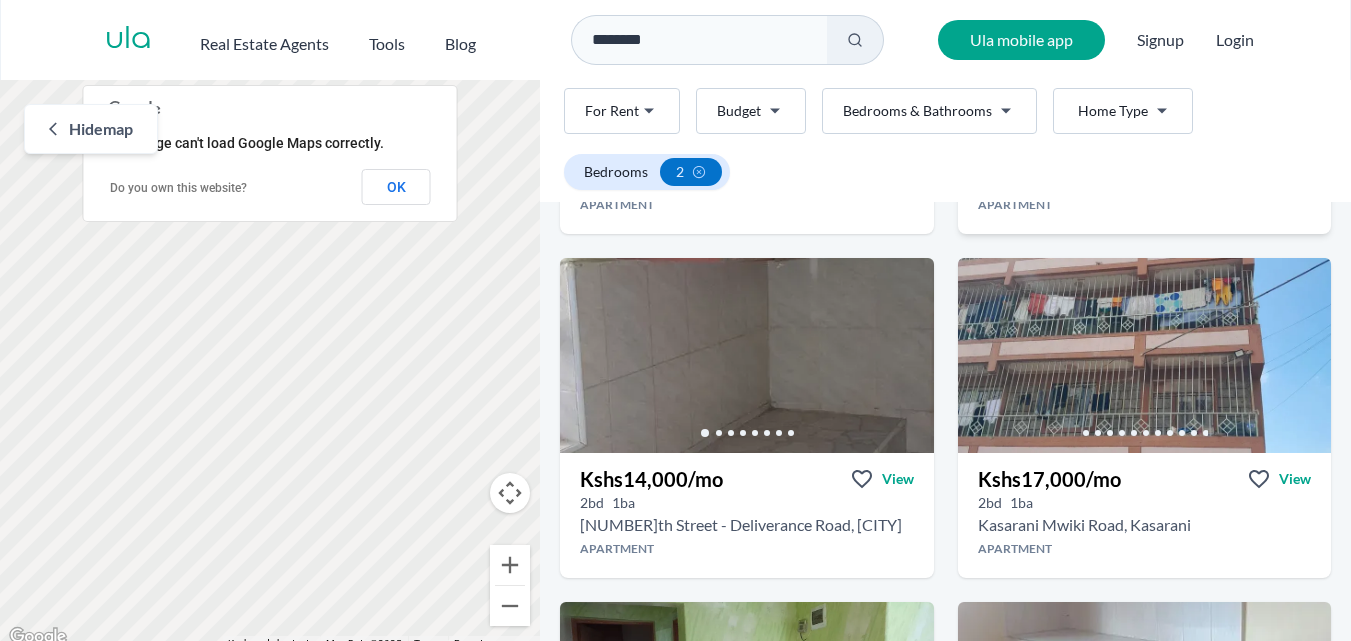 click at bounding box center (1144, 355) 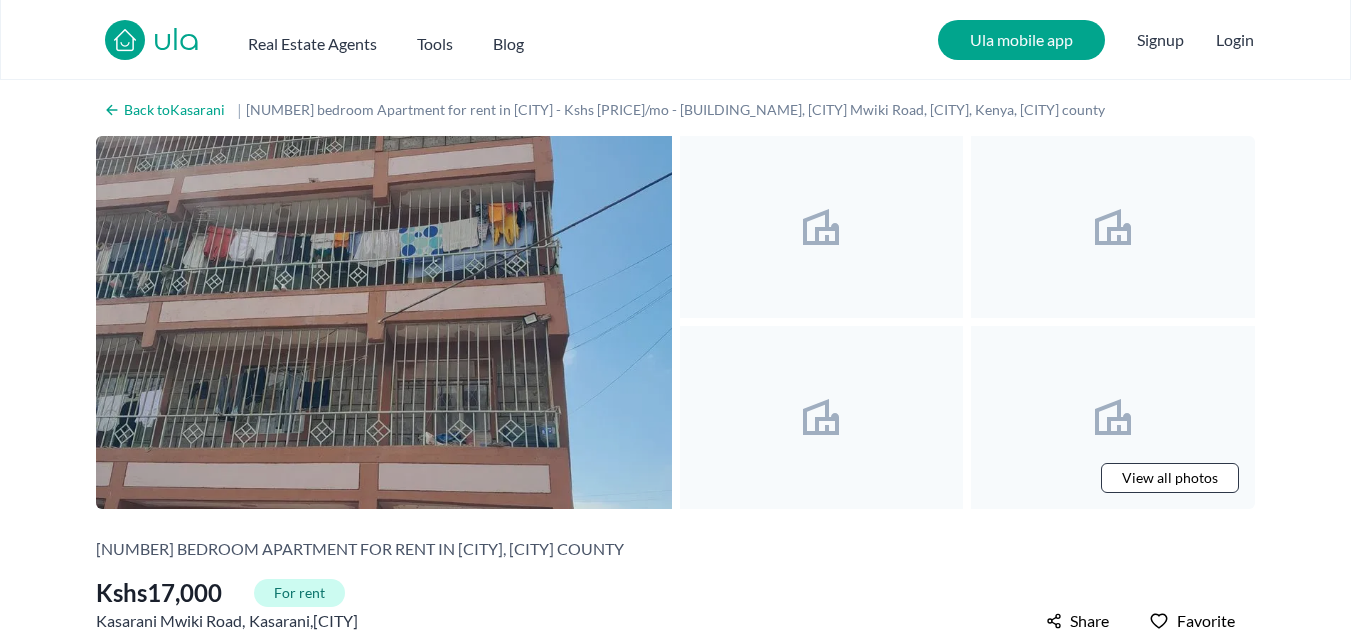 click at bounding box center [384, 322] 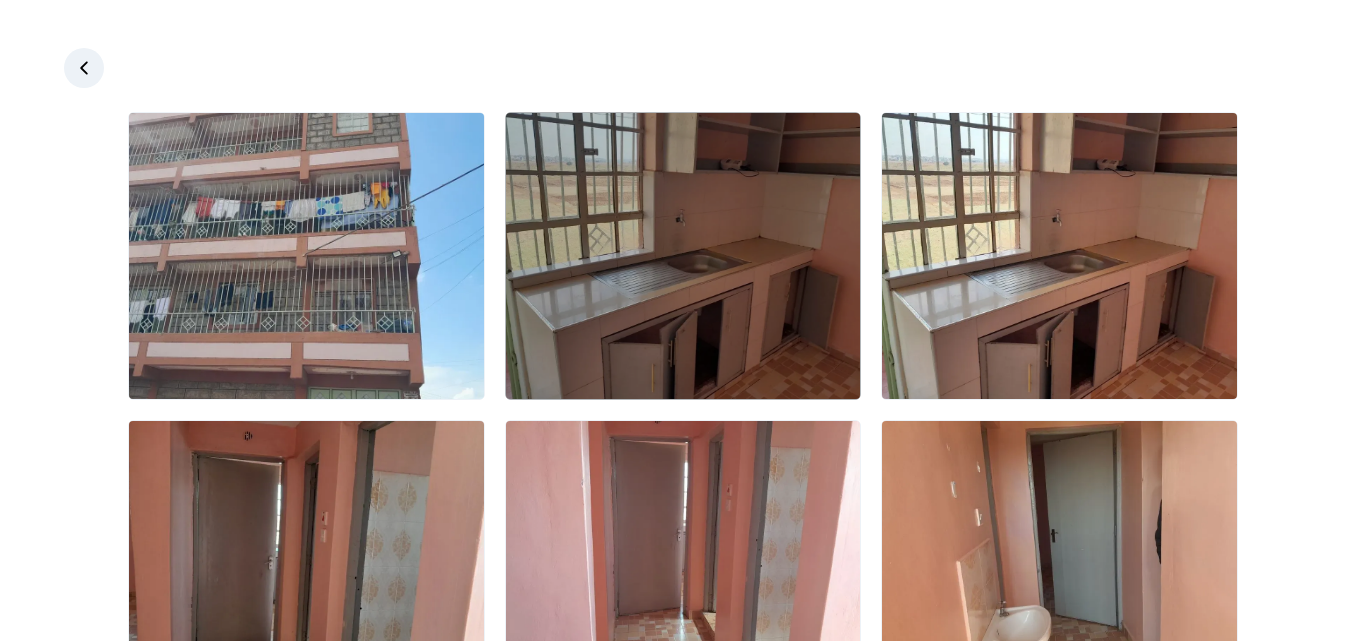 click at bounding box center (683, 256) 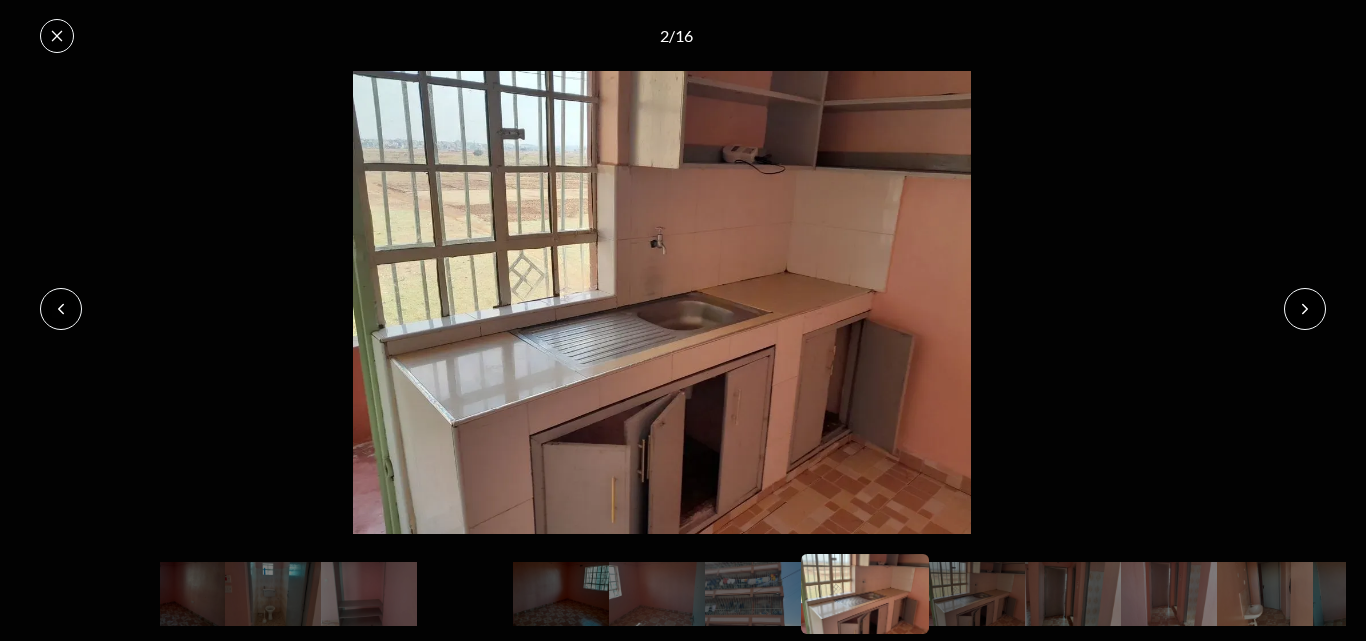 click 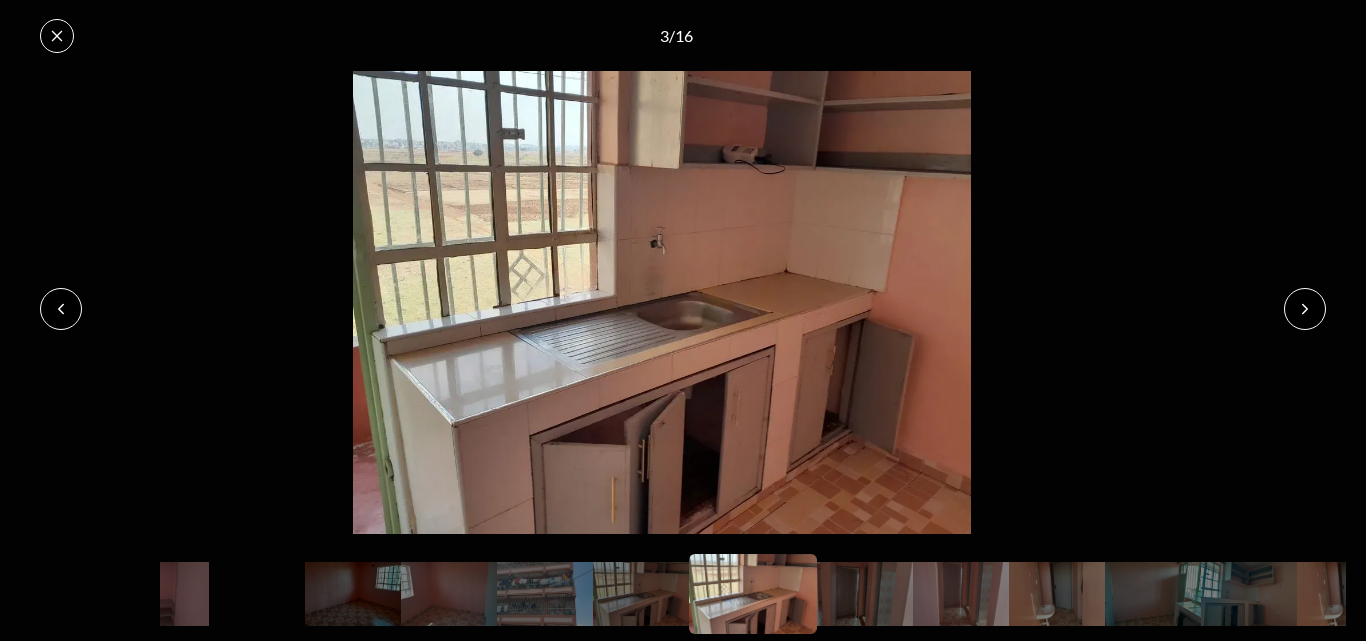 click 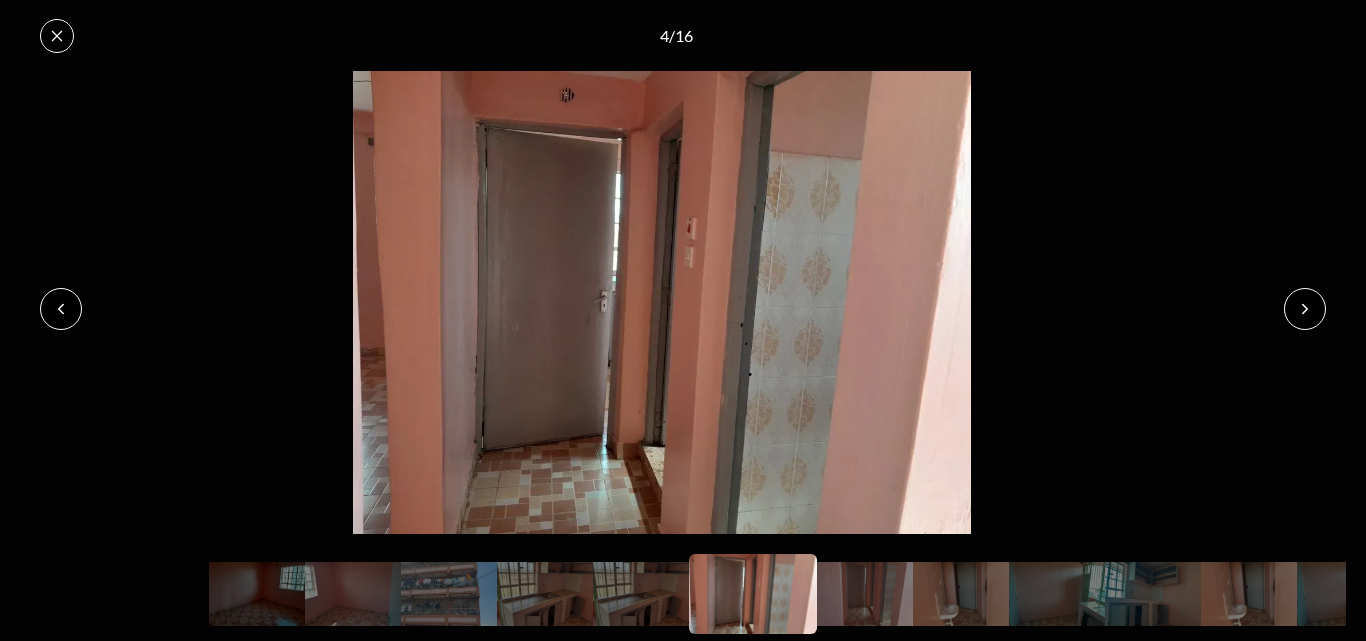 click 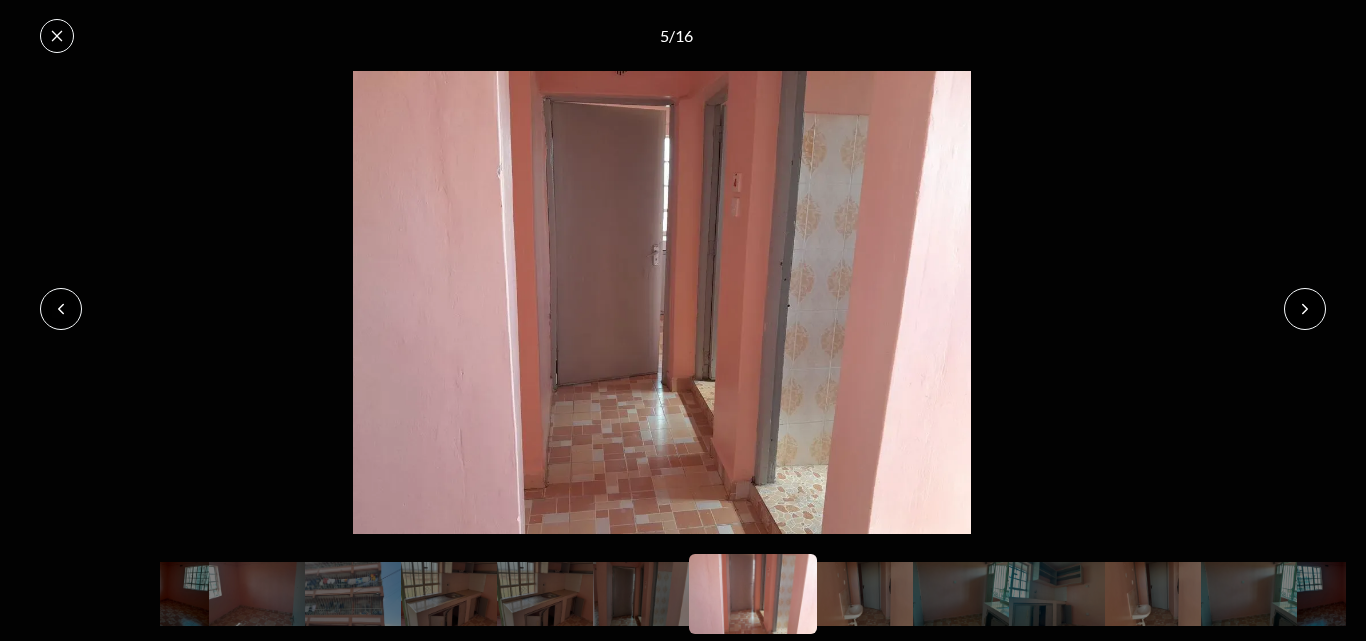 click 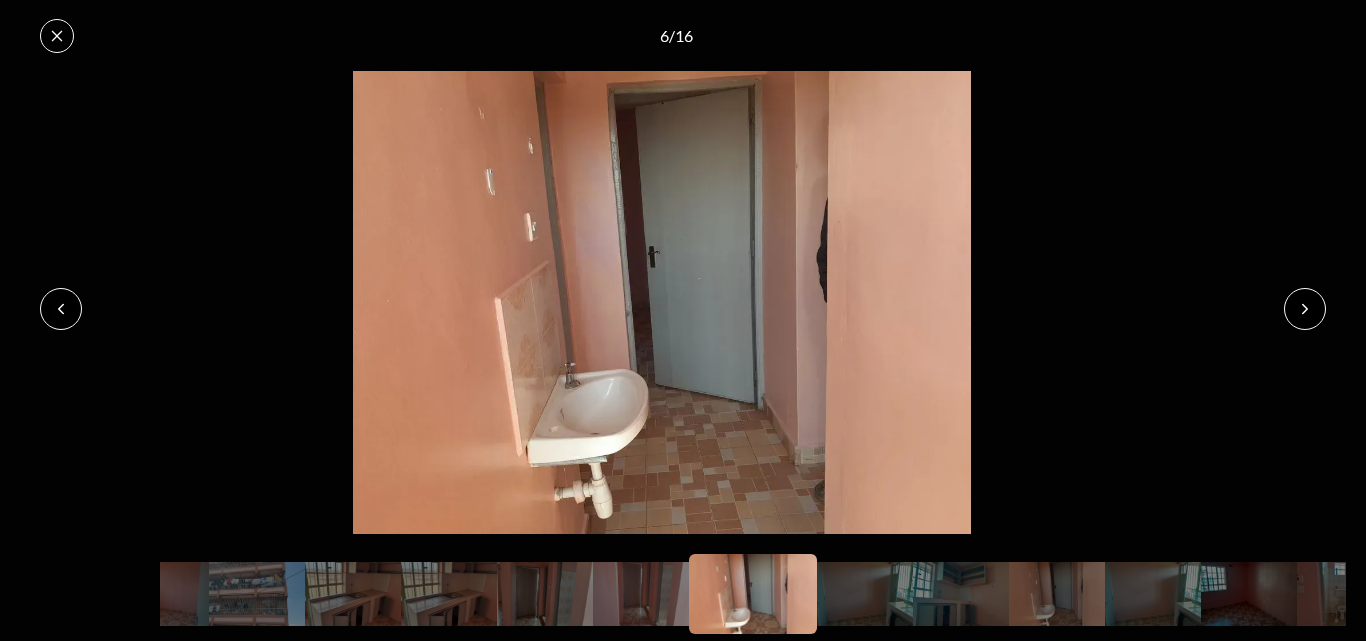 click 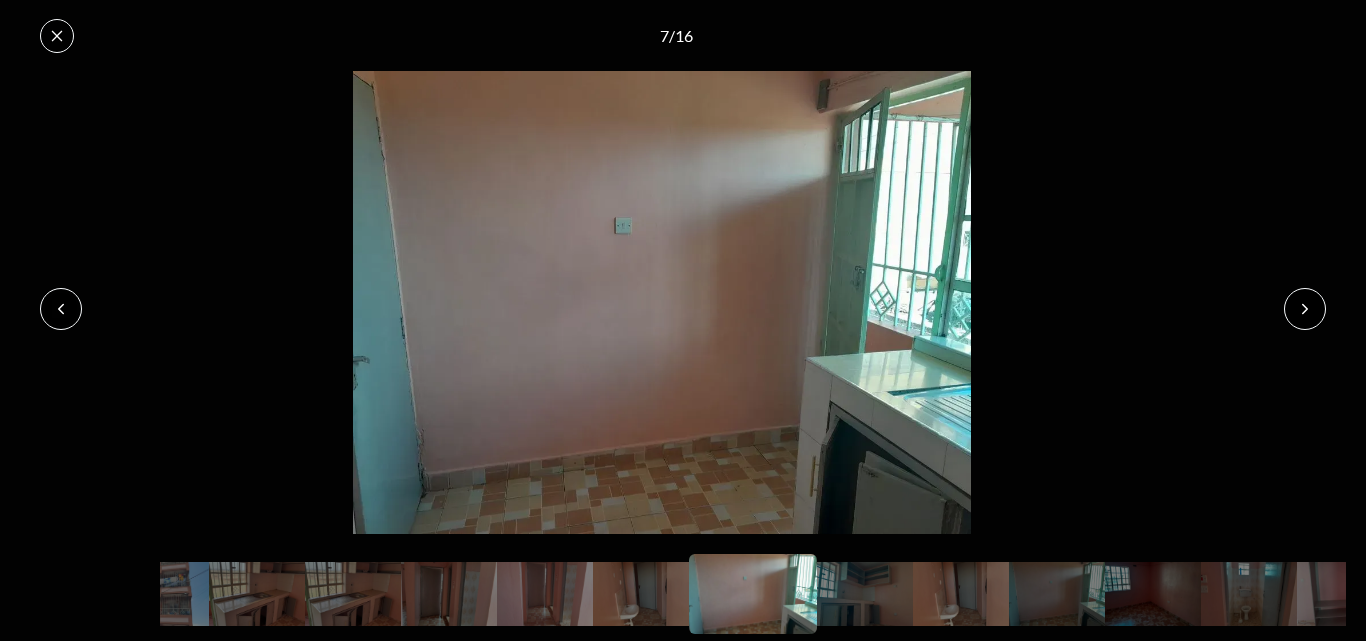 click 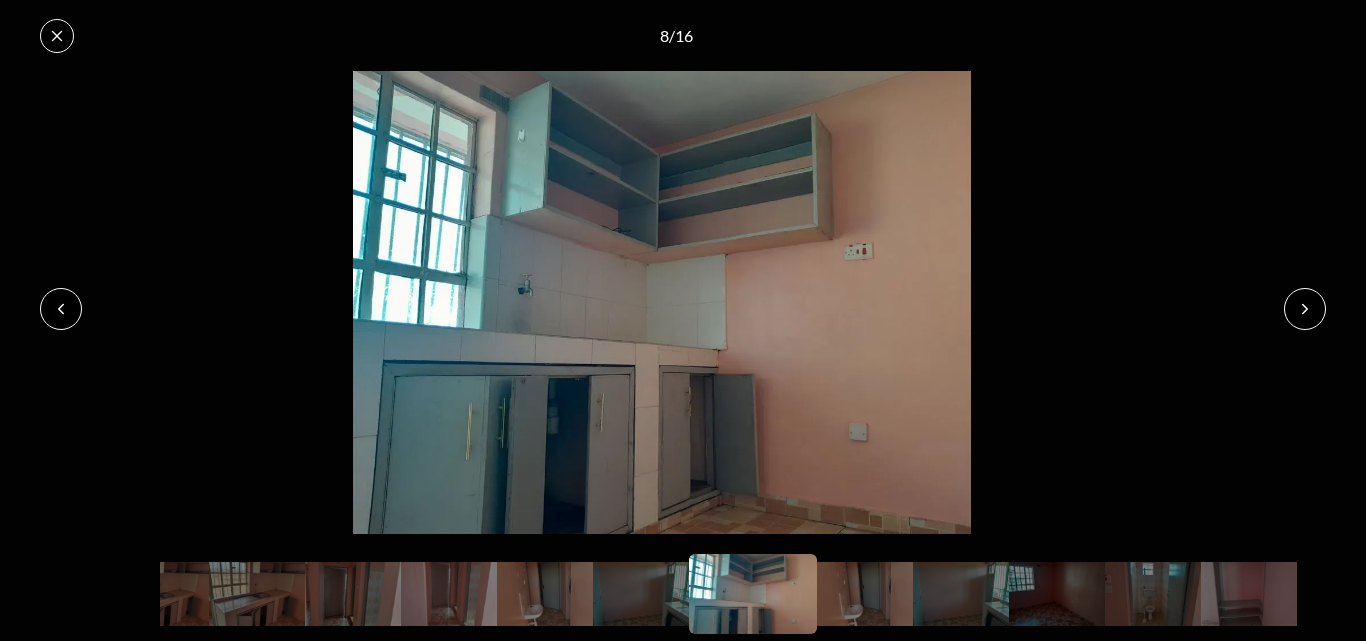 click 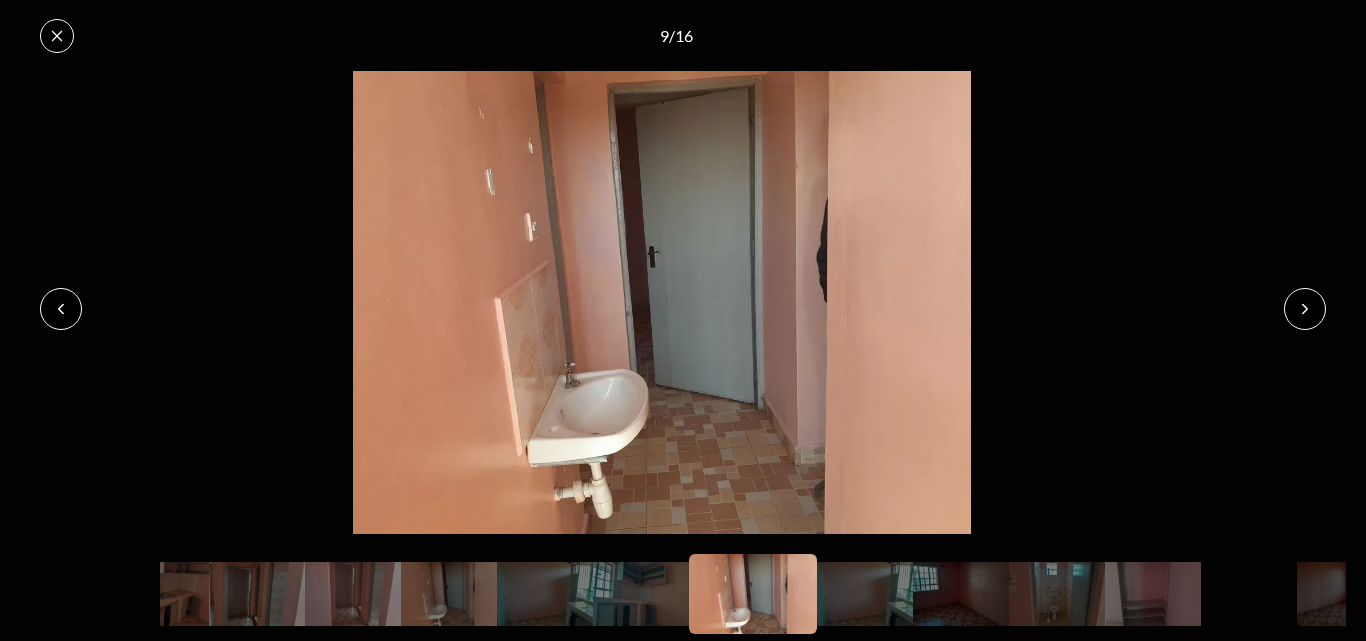 click 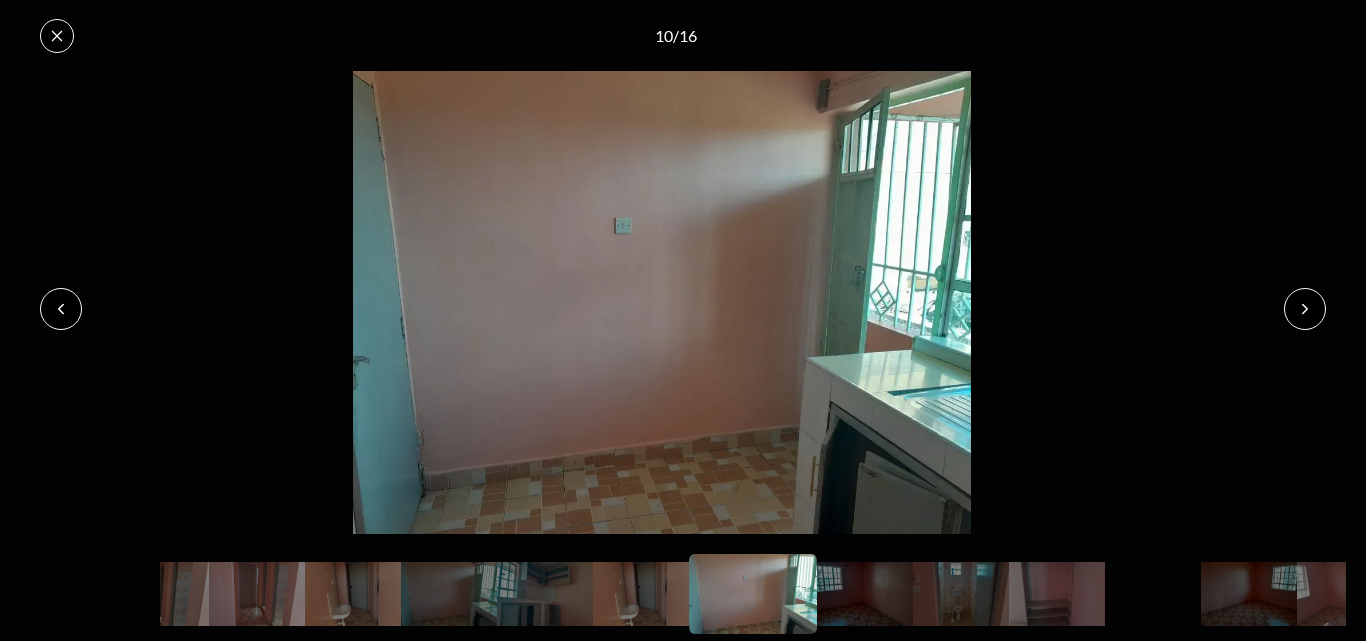 click 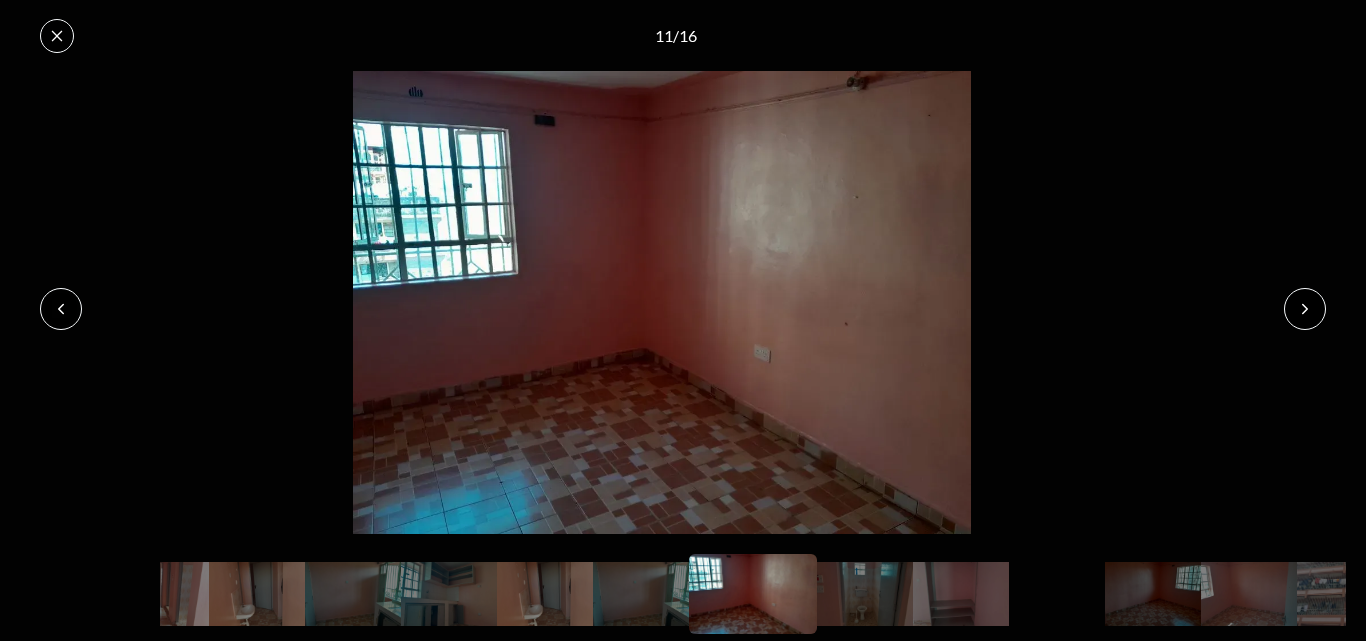 click 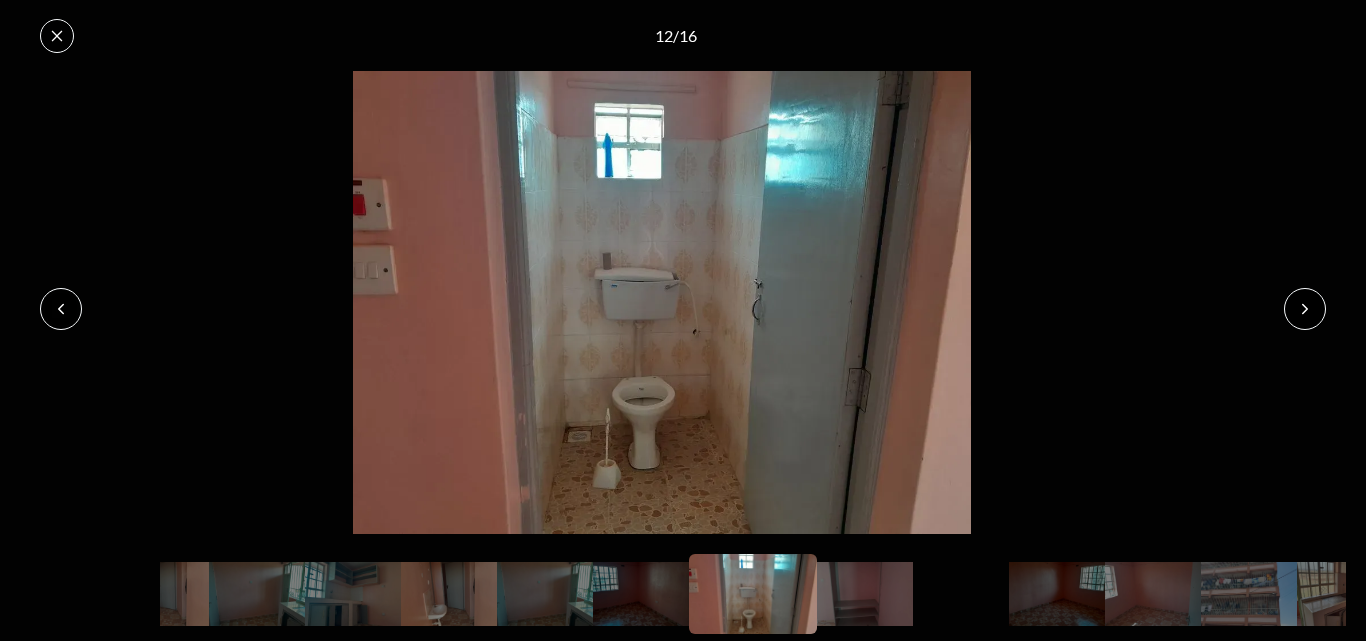click 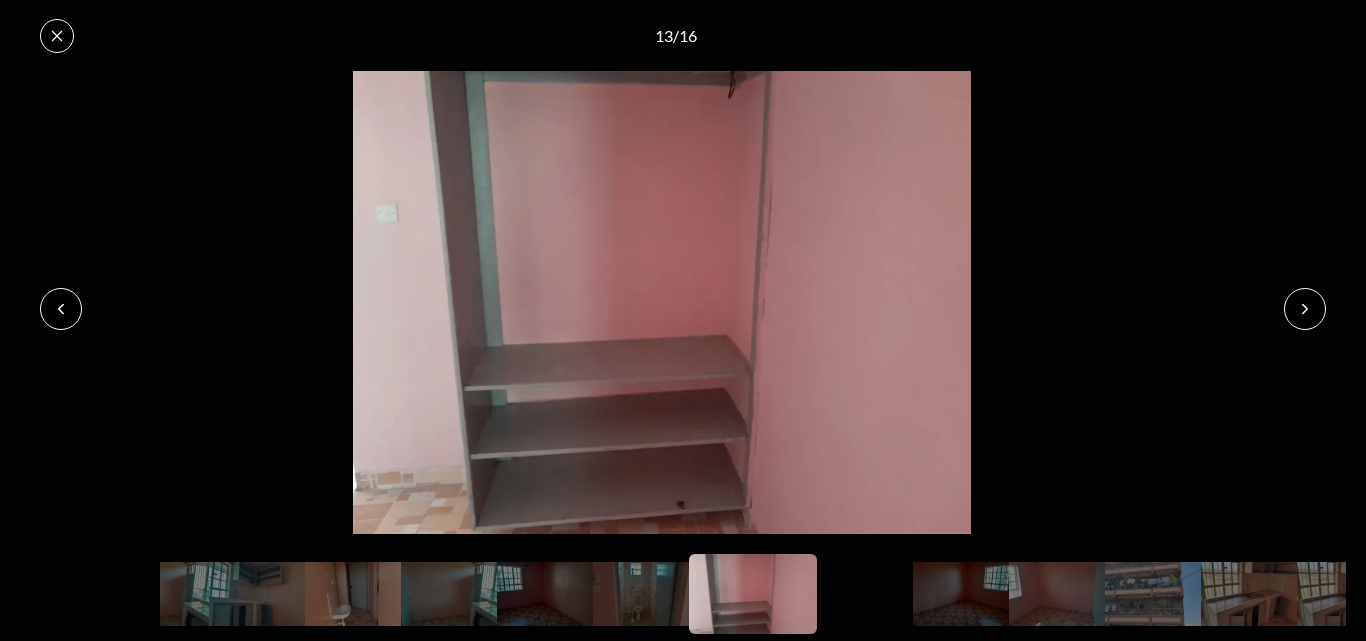 click 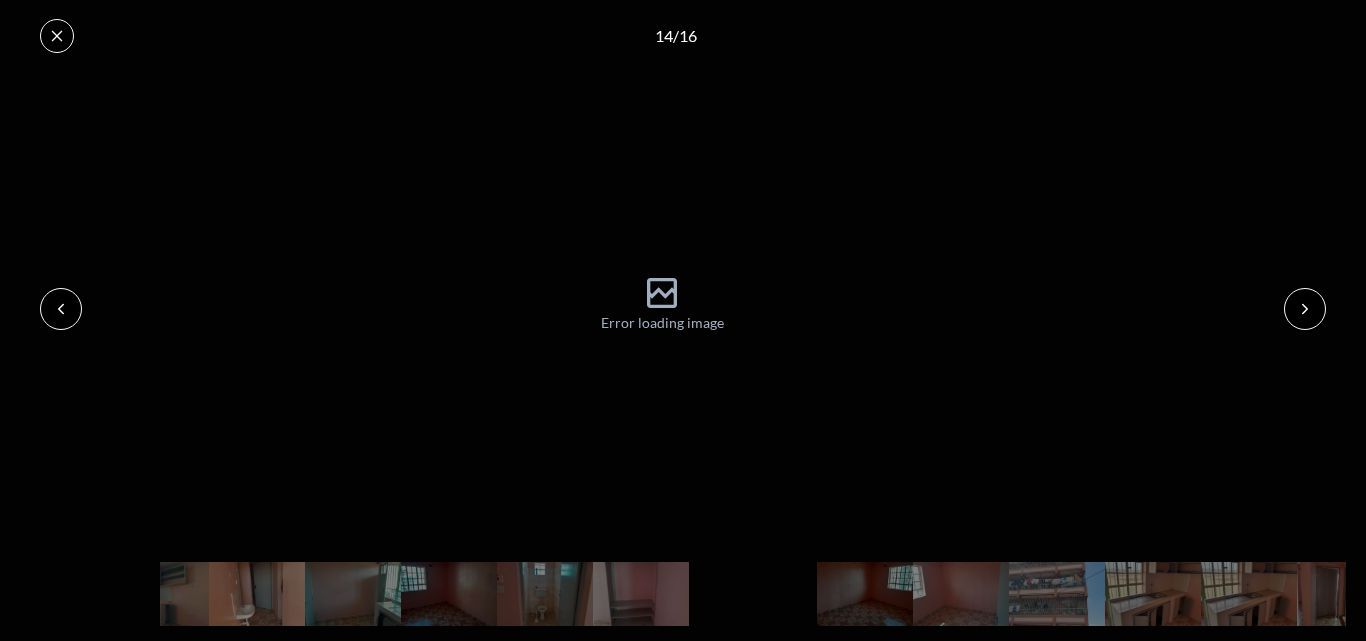 click 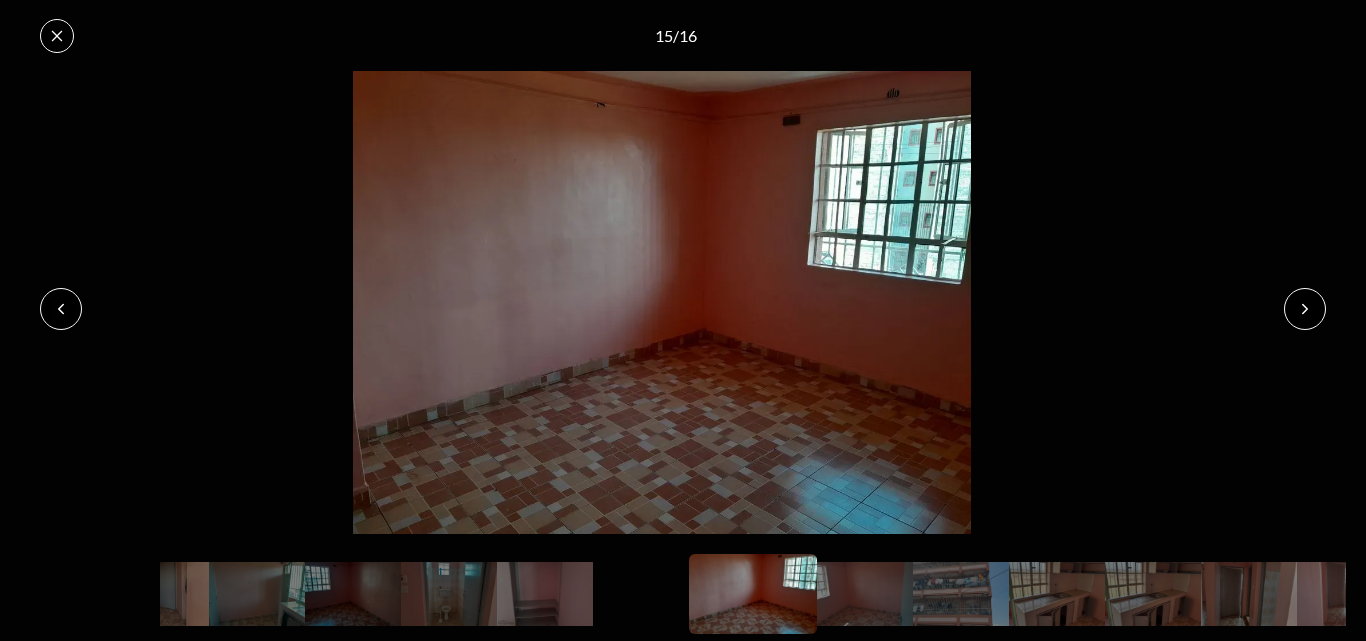 click 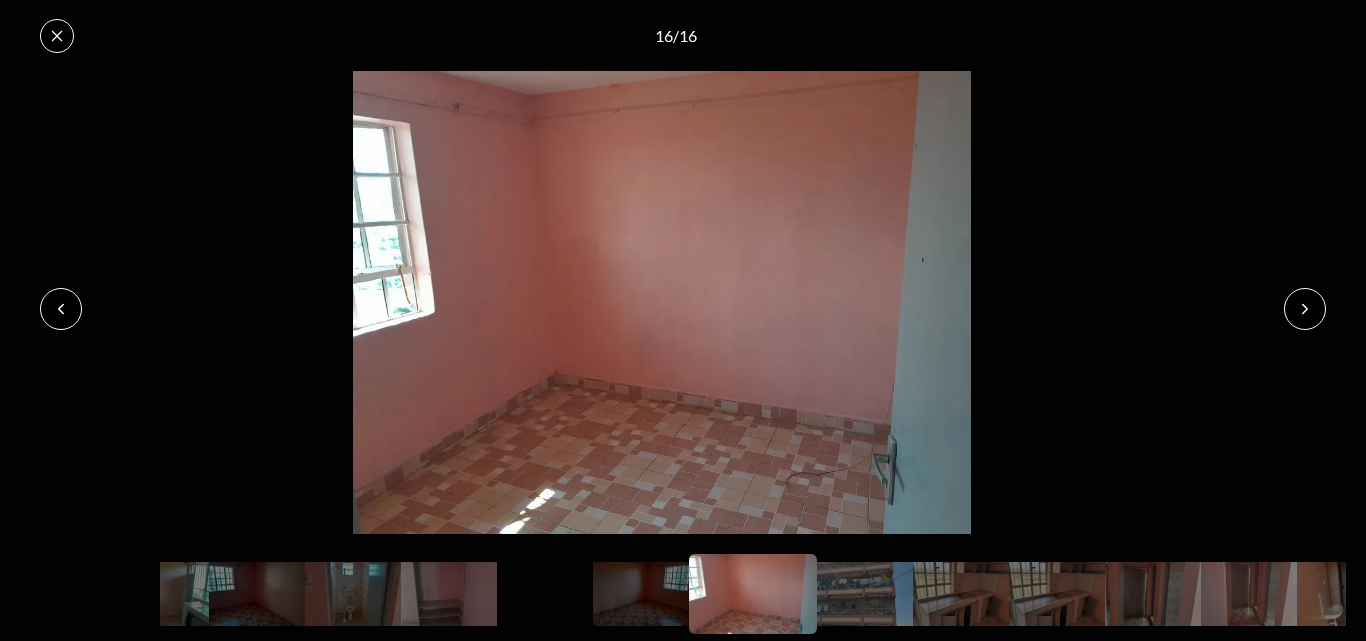 click 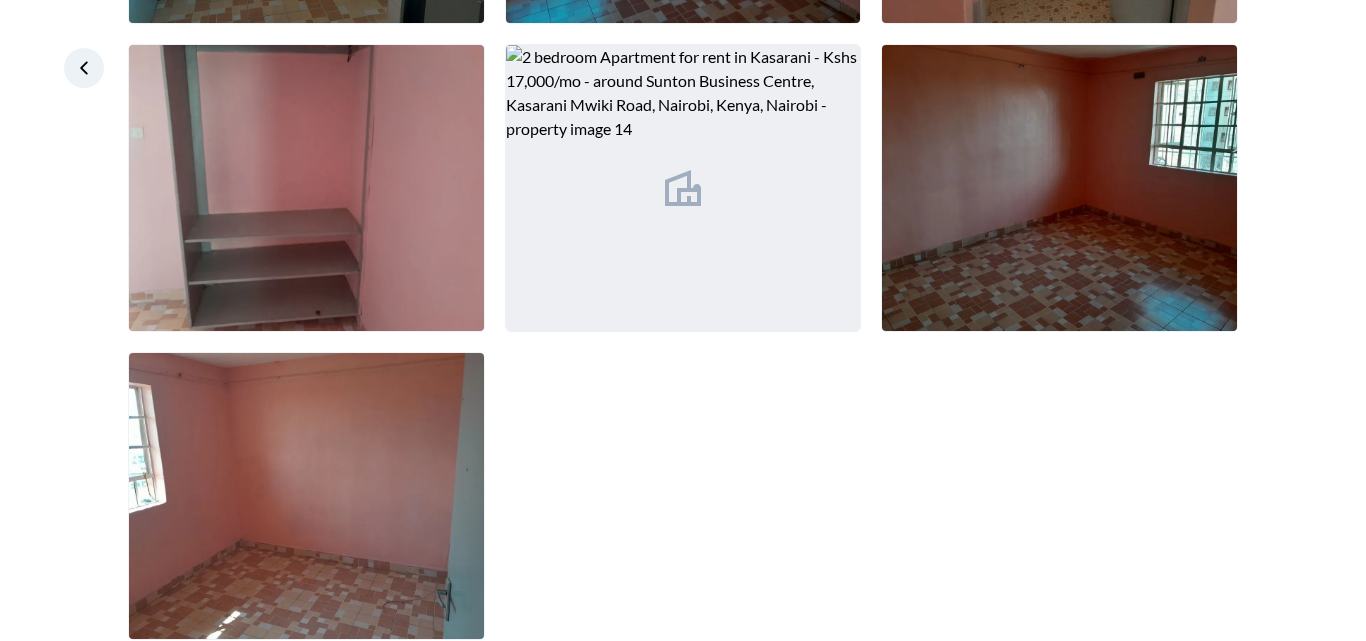 scroll, scrollTop: 1347, scrollLeft: 0, axis: vertical 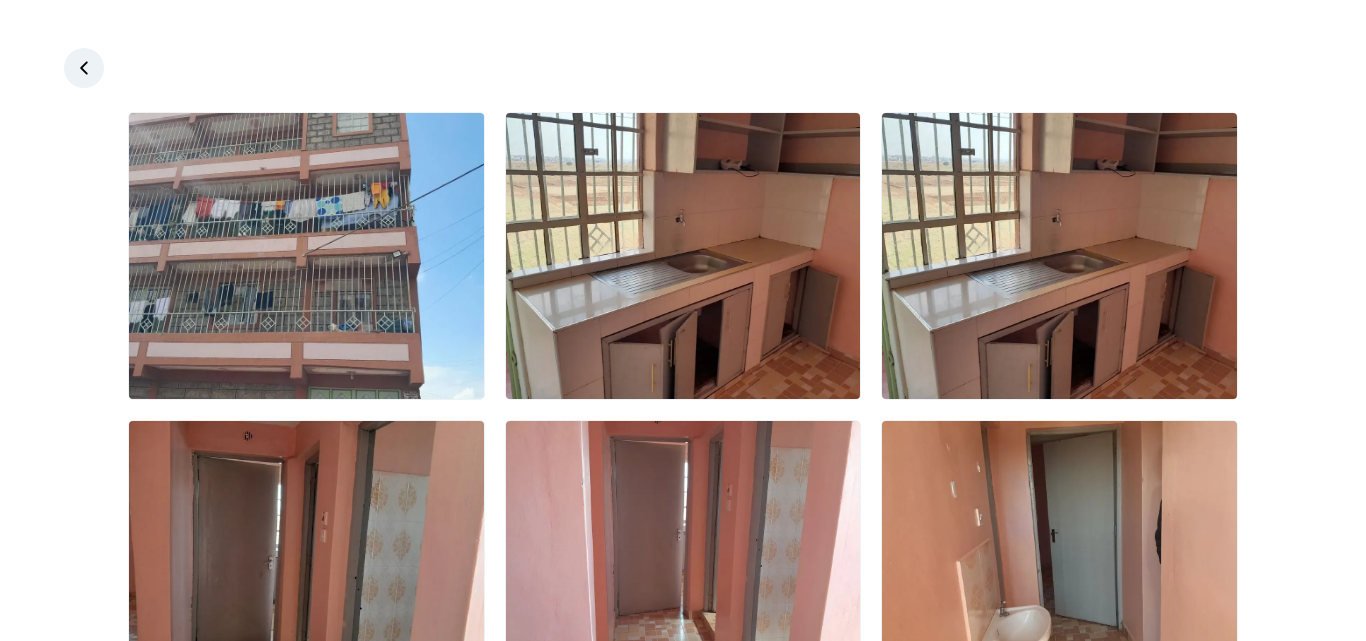 click 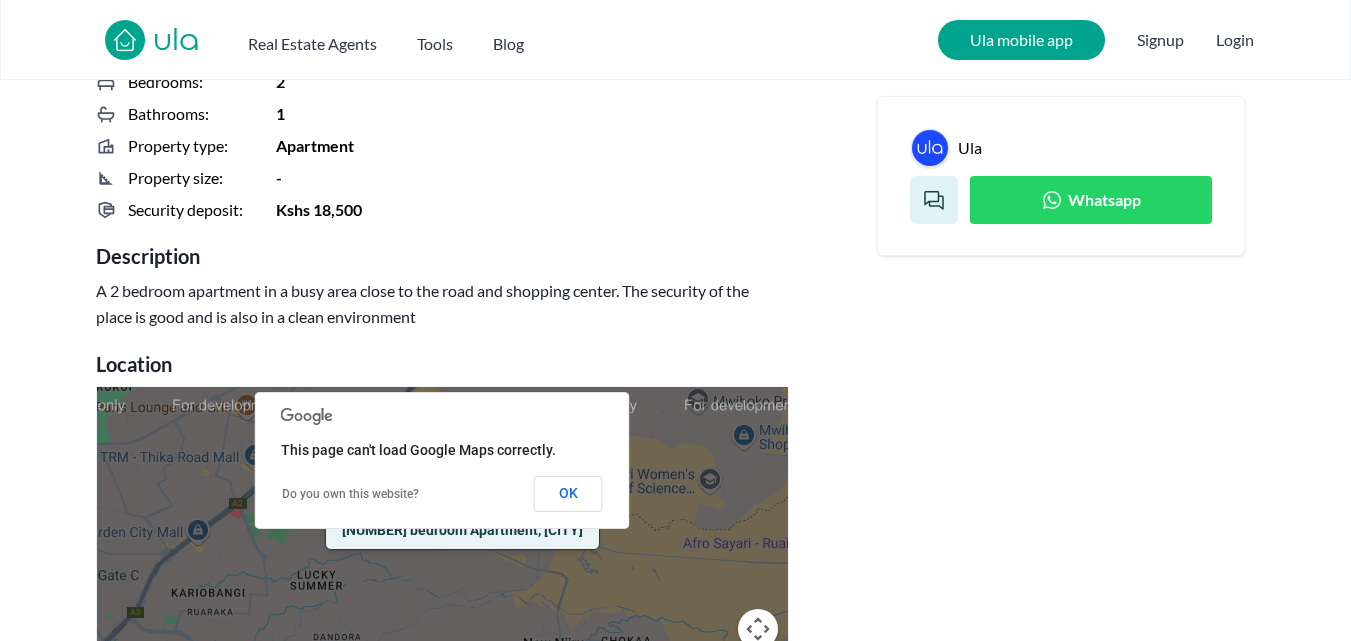 scroll, scrollTop: 500, scrollLeft: 0, axis: vertical 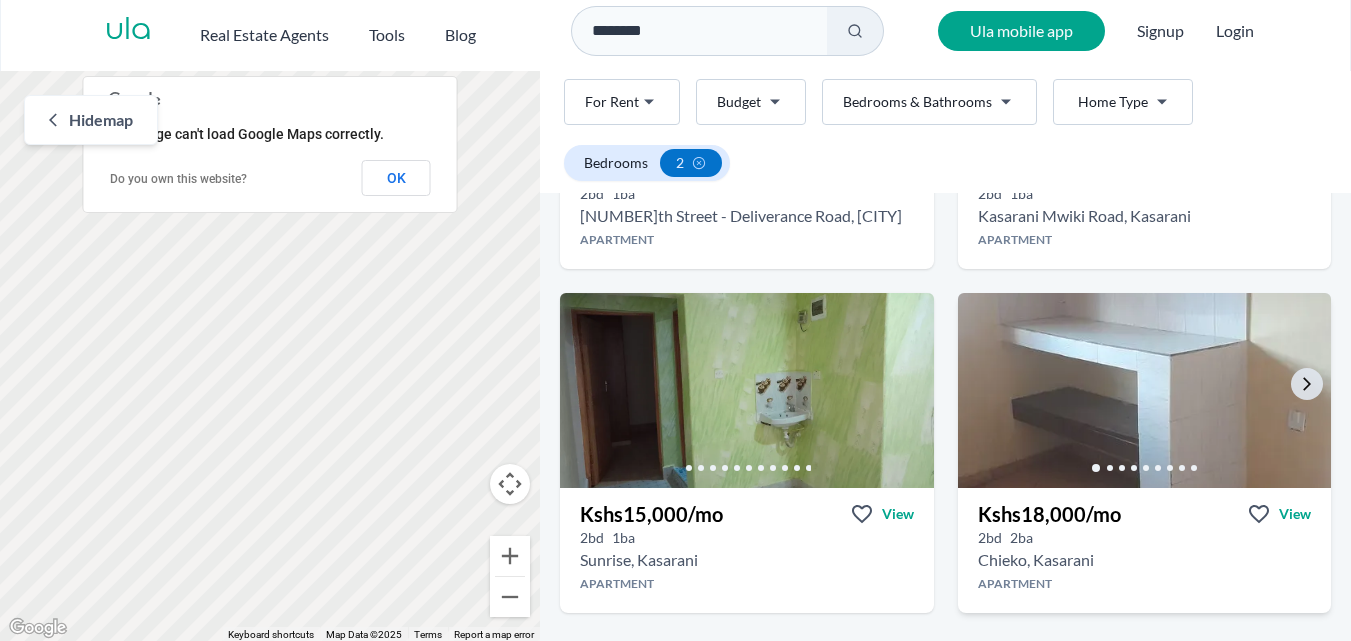 click at bounding box center [1144, 390] 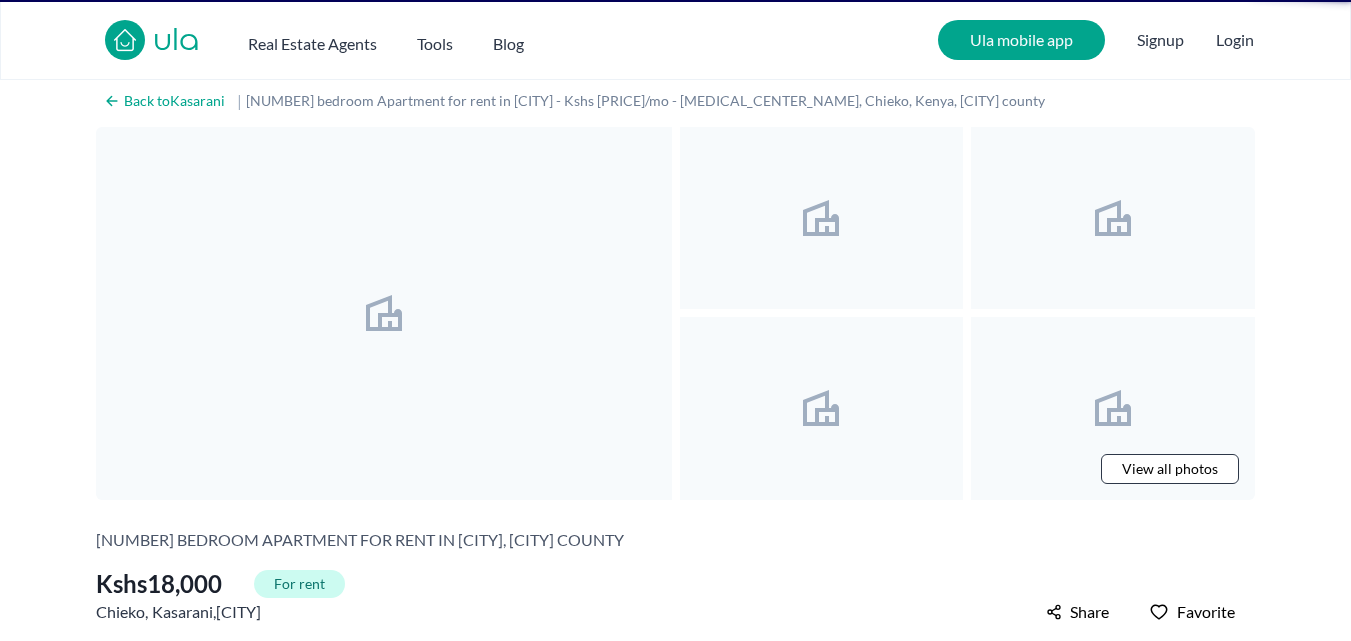 scroll, scrollTop: 0, scrollLeft: 0, axis: both 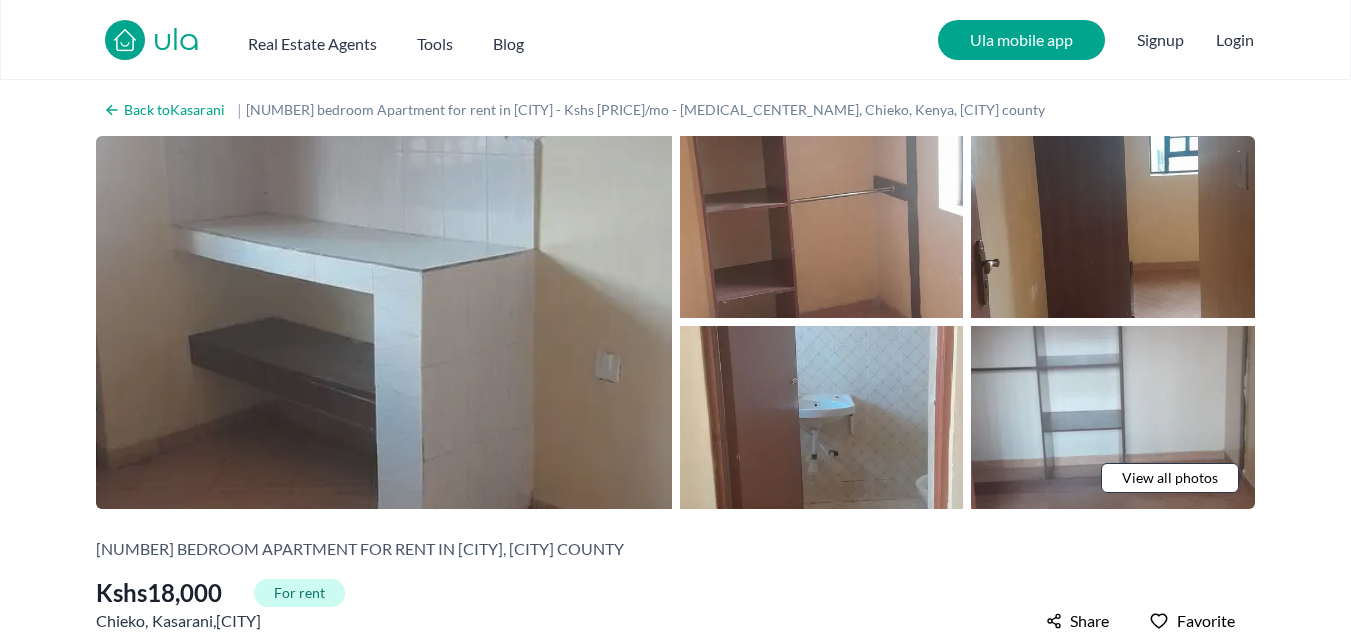 click at bounding box center [384, 322] 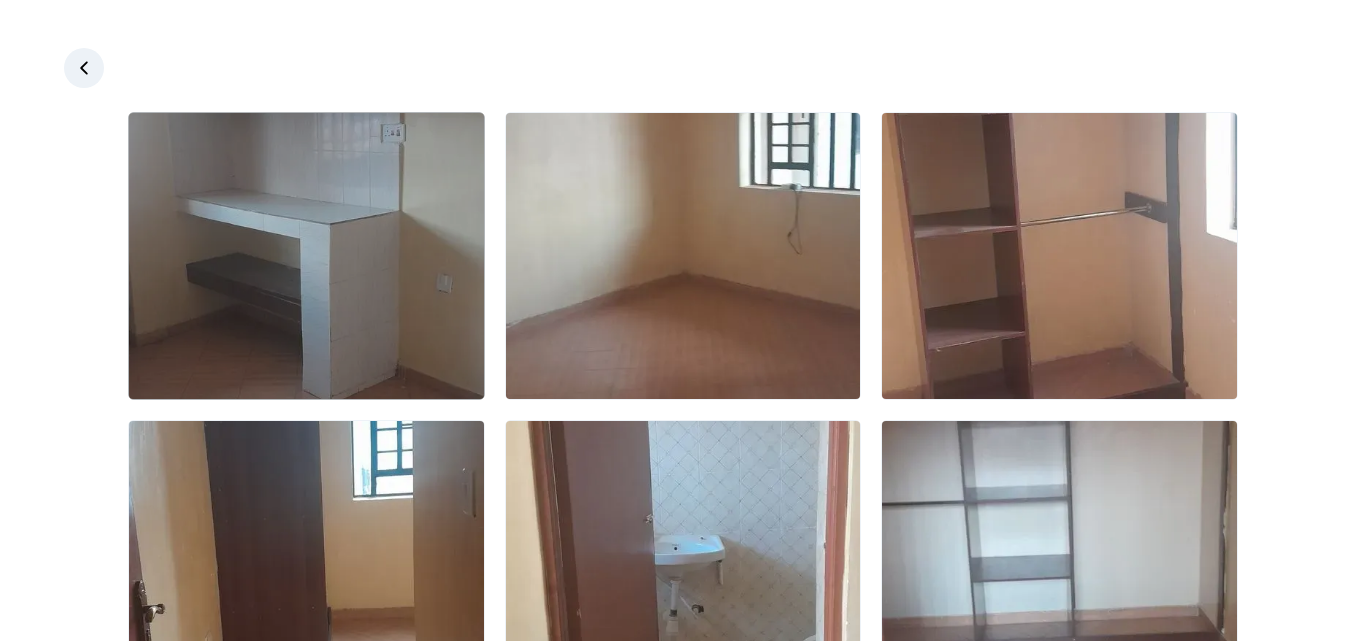 click at bounding box center [306, 256] 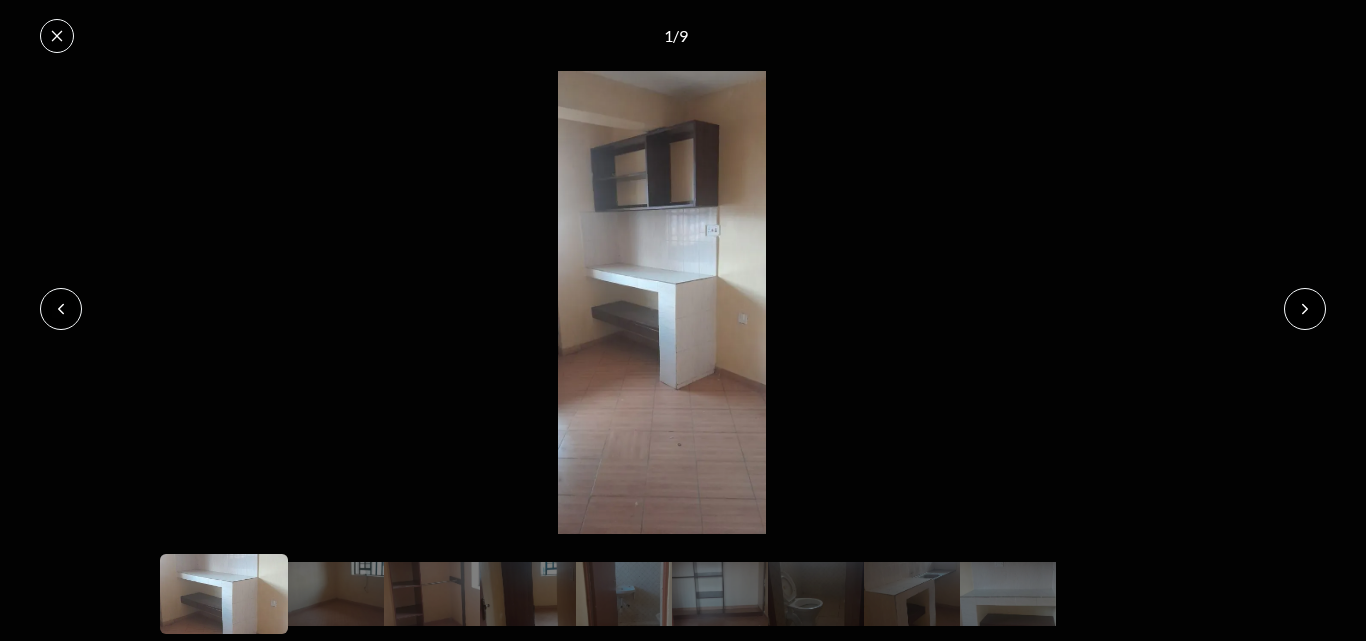 click at bounding box center (1305, 309) 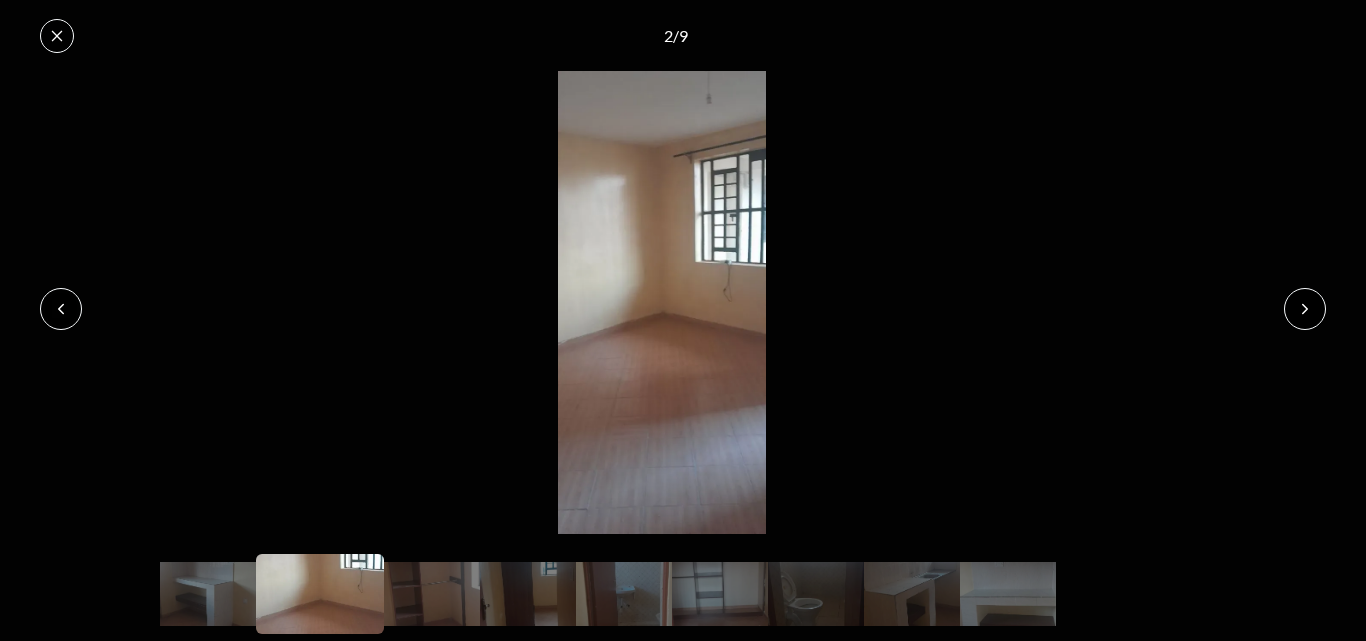click at bounding box center [1305, 309] 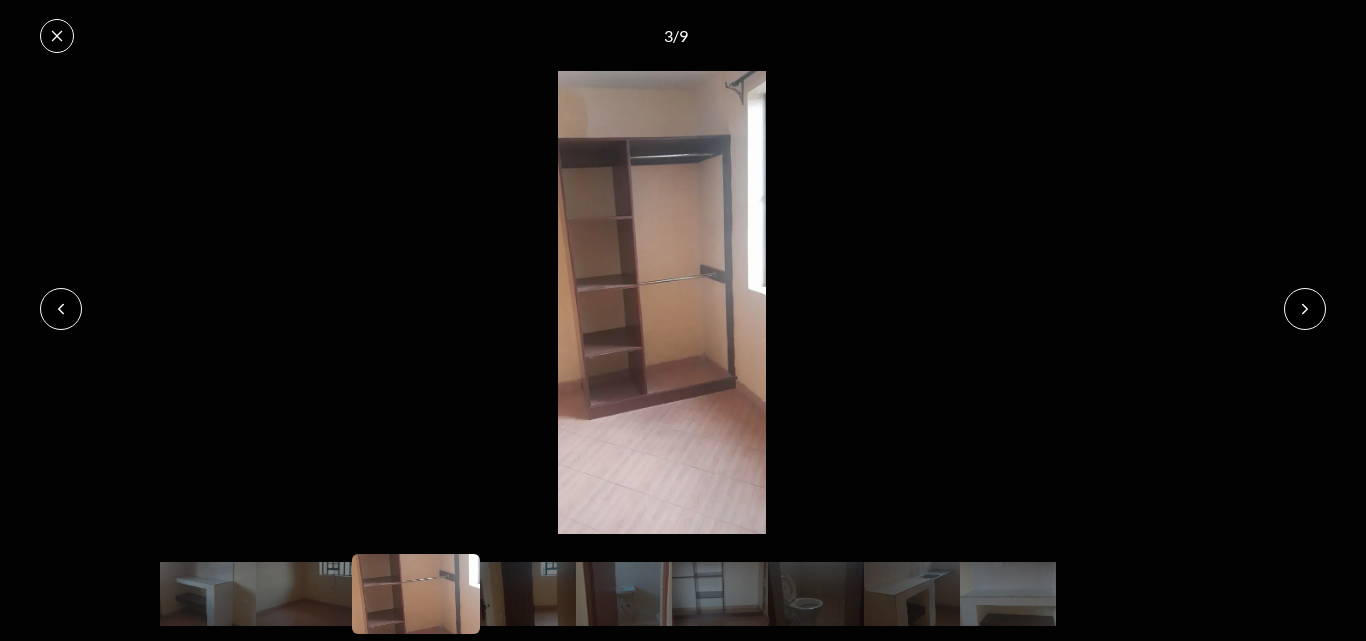 click at bounding box center [1305, 309] 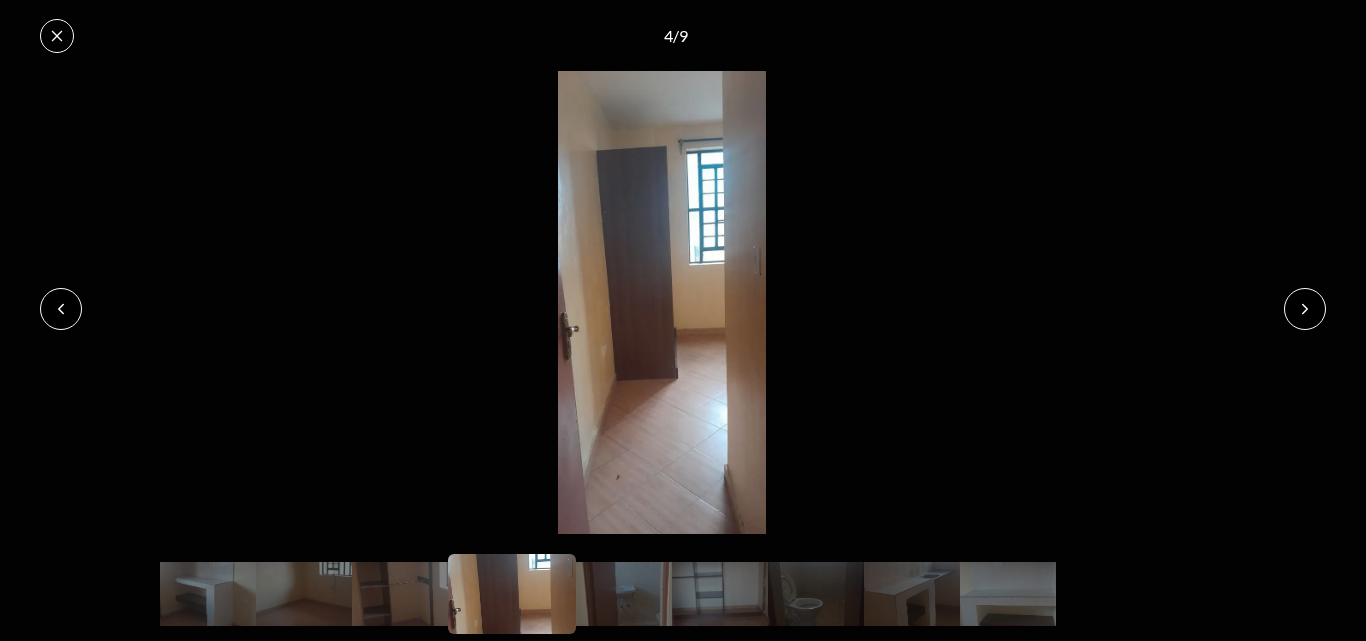 click at bounding box center [1305, 309] 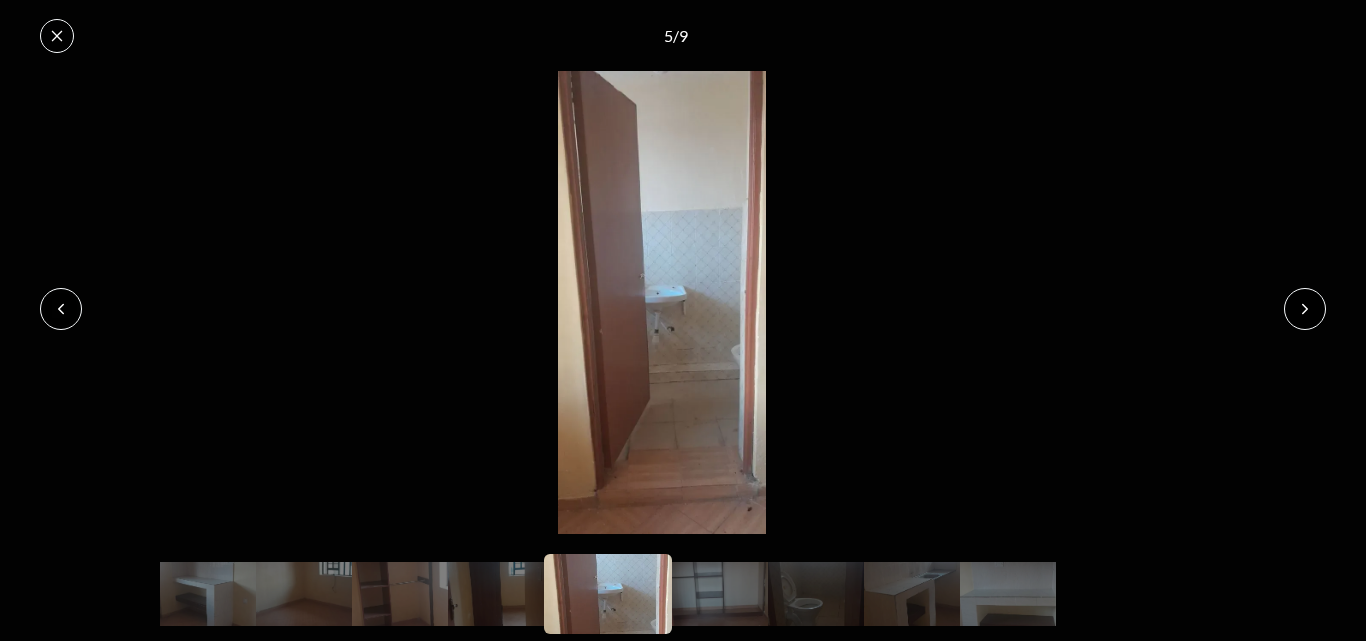 click at bounding box center [1305, 309] 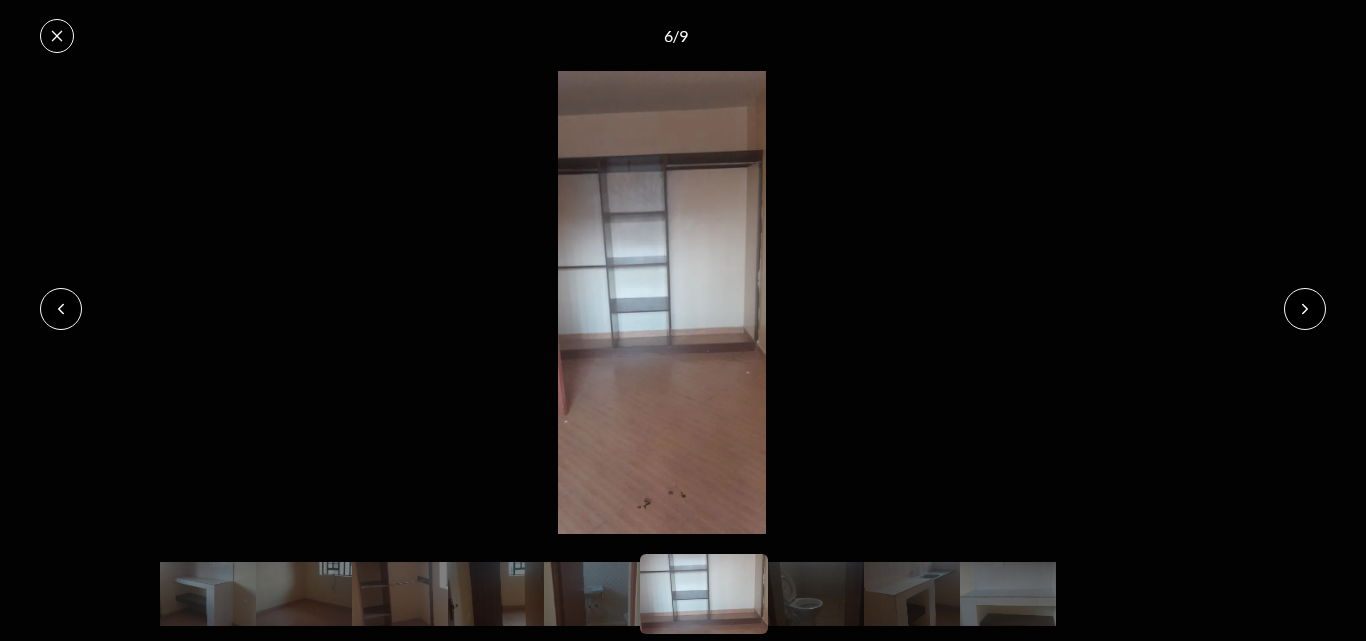 click at bounding box center [1305, 309] 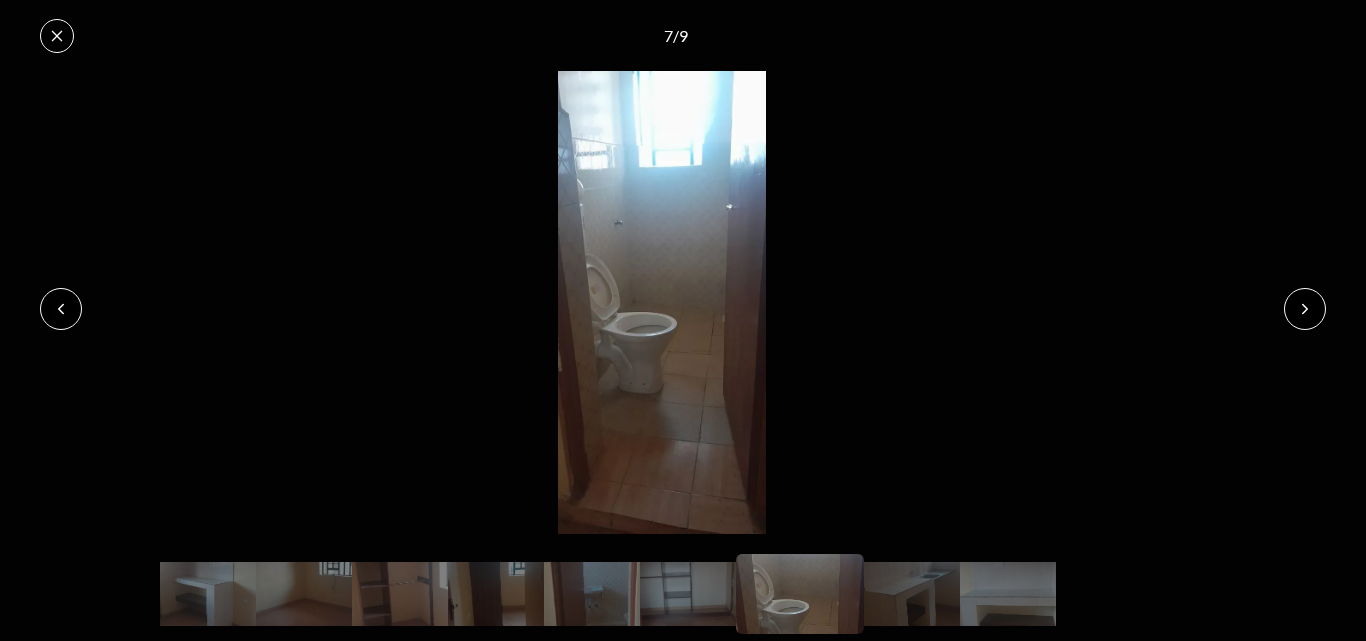 click at bounding box center (1305, 309) 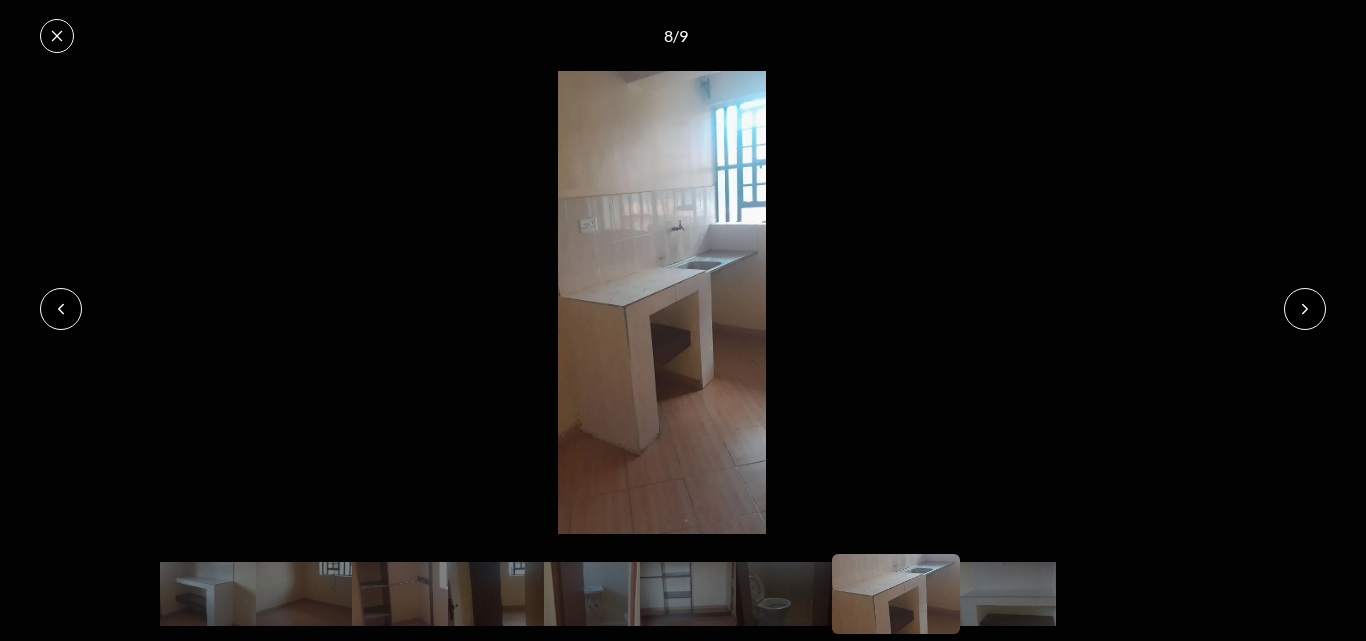 click at bounding box center [1305, 309] 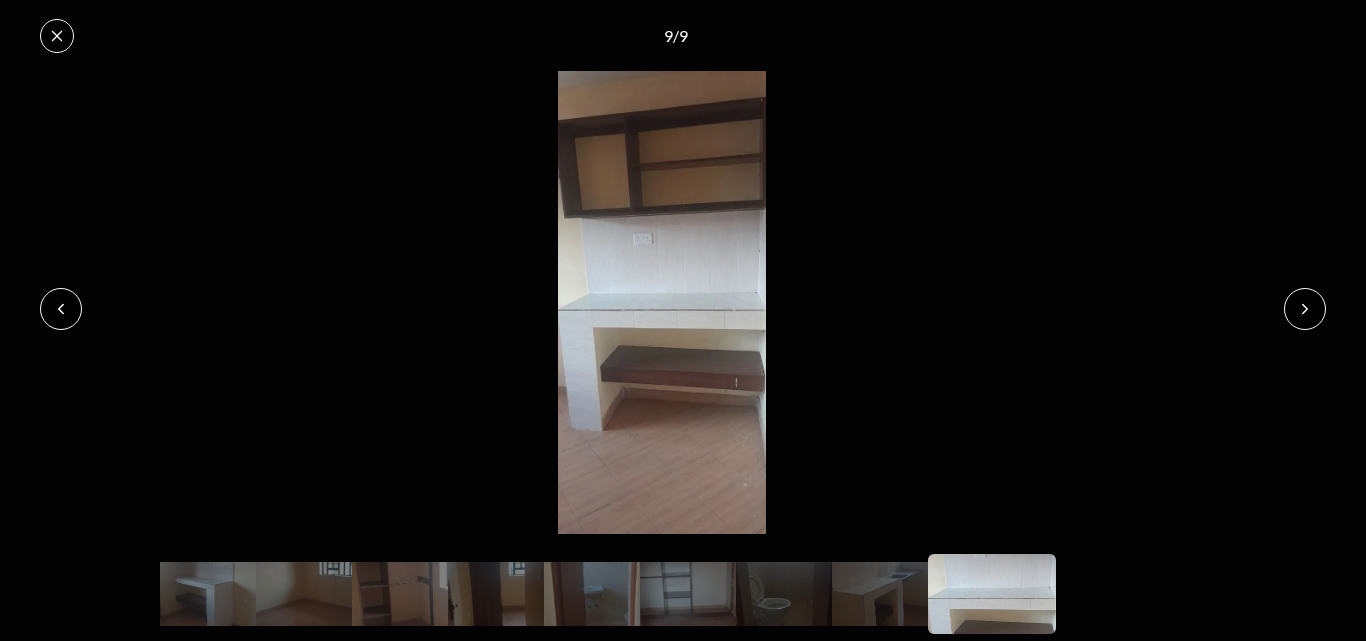 click at bounding box center (1305, 309) 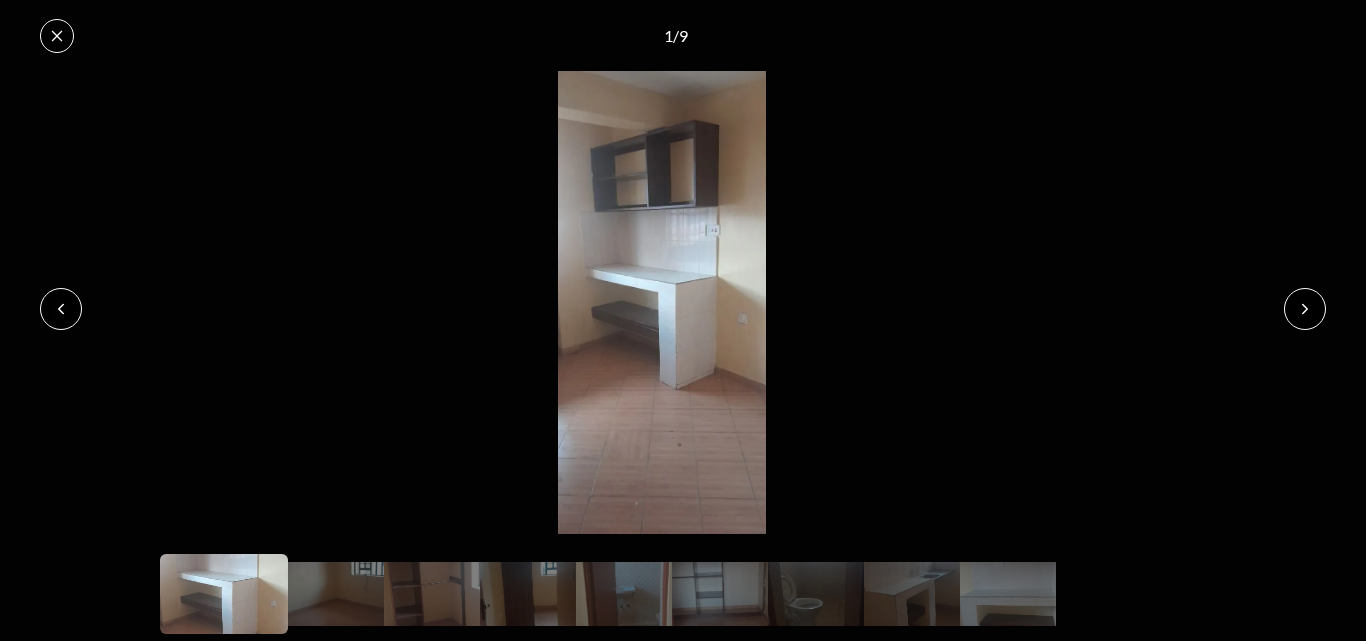 click at bounding box center (1305, 309) 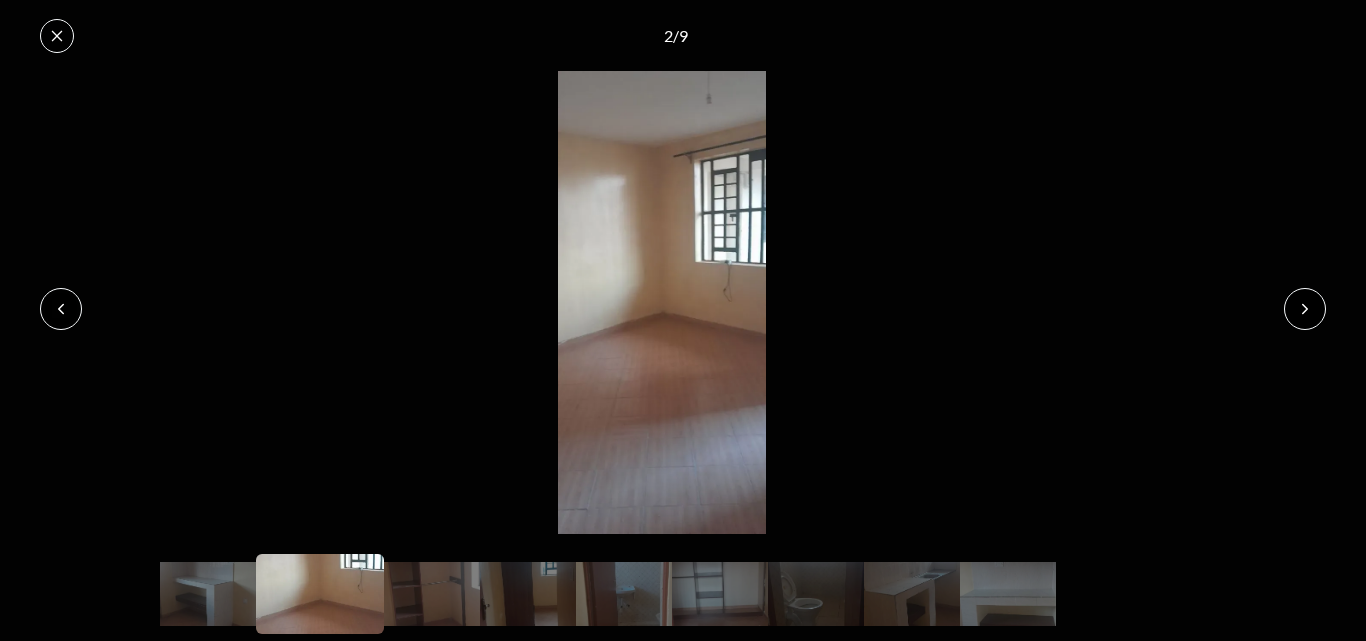 click at bounding box center [1305, 309] 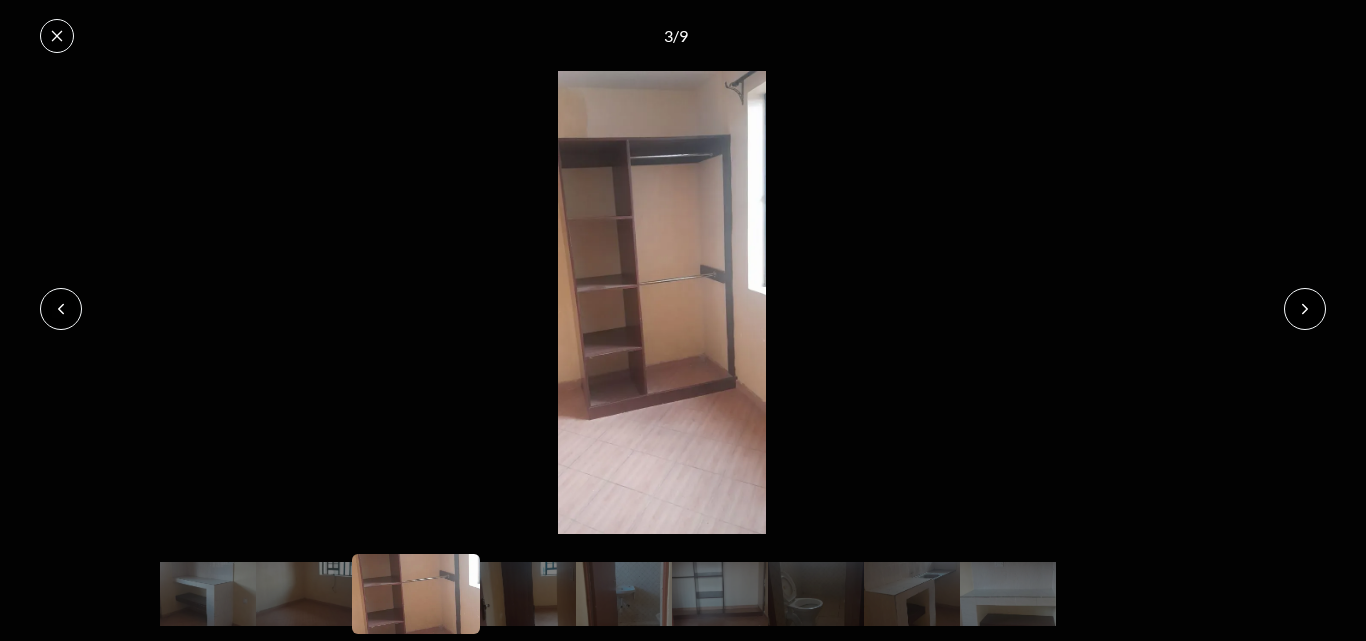 click at bounding box center [1305, 309] 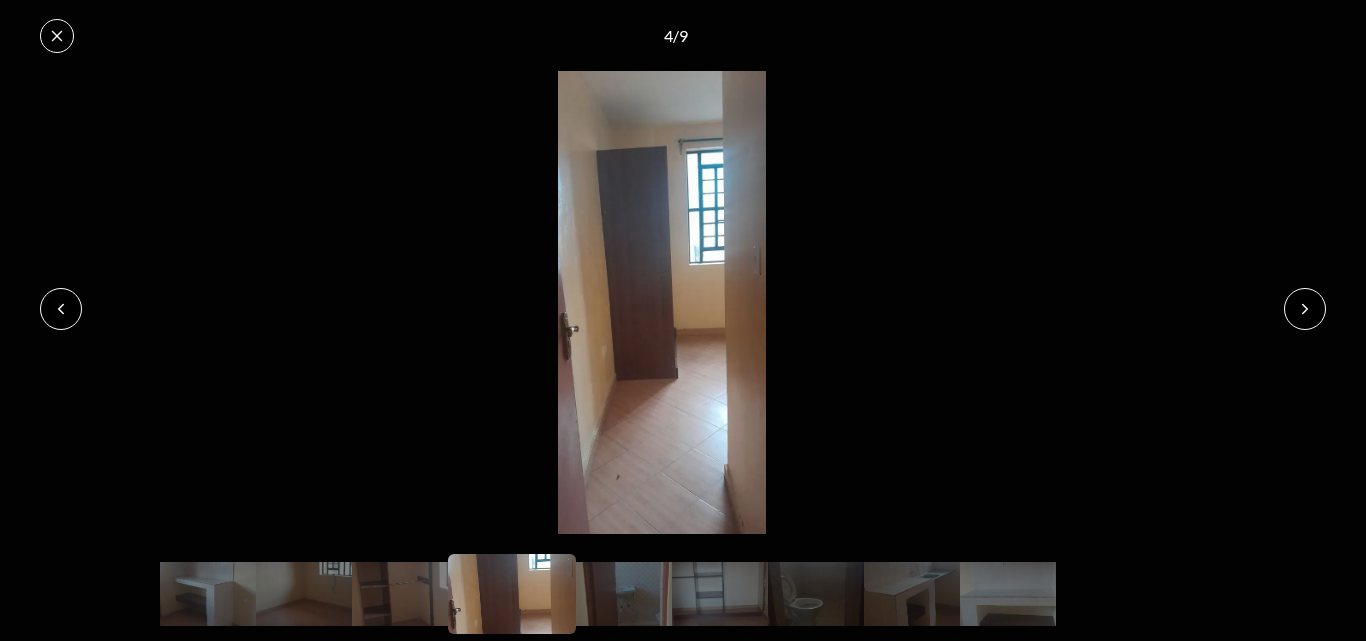 click at bounding box center (1305, 309) 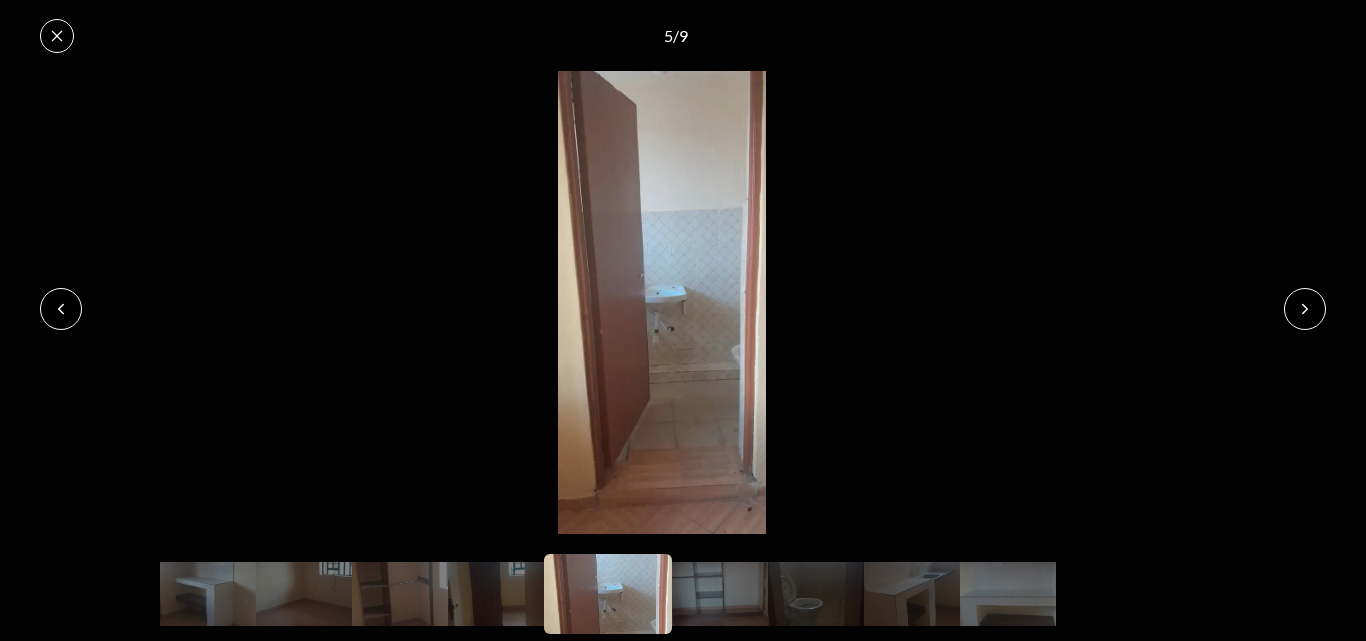 click at bounding box center (1305, 309) 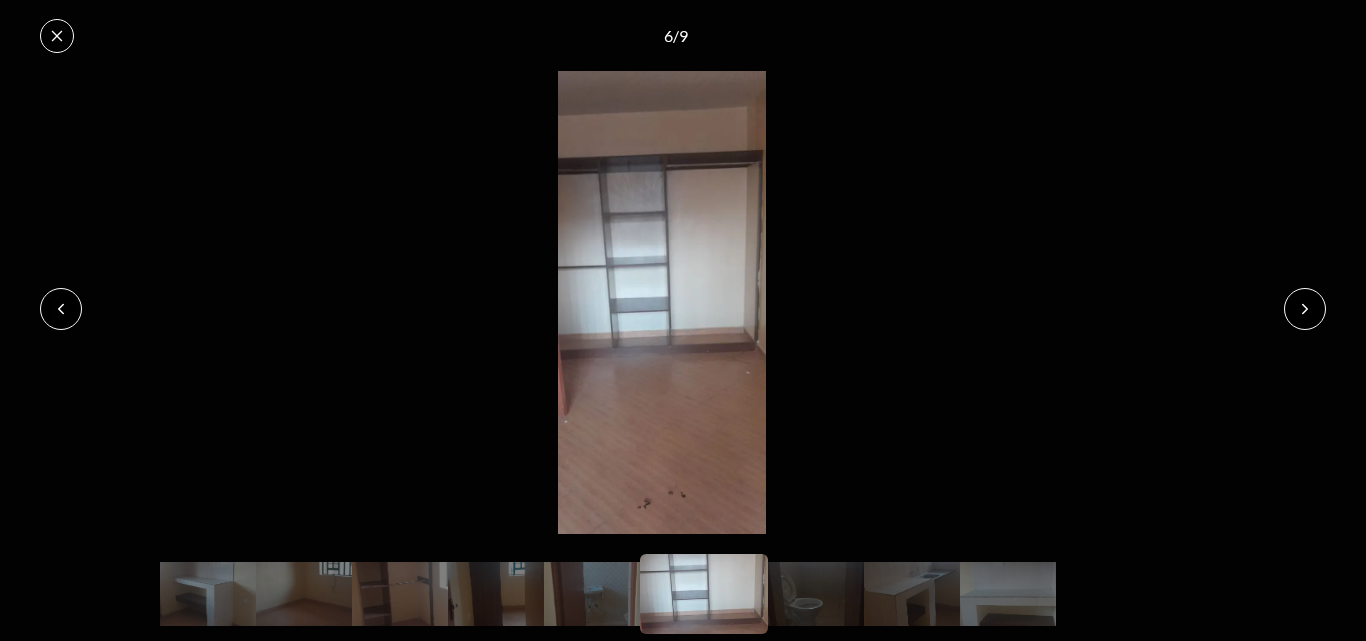 click at bounding box center (1305, 309) 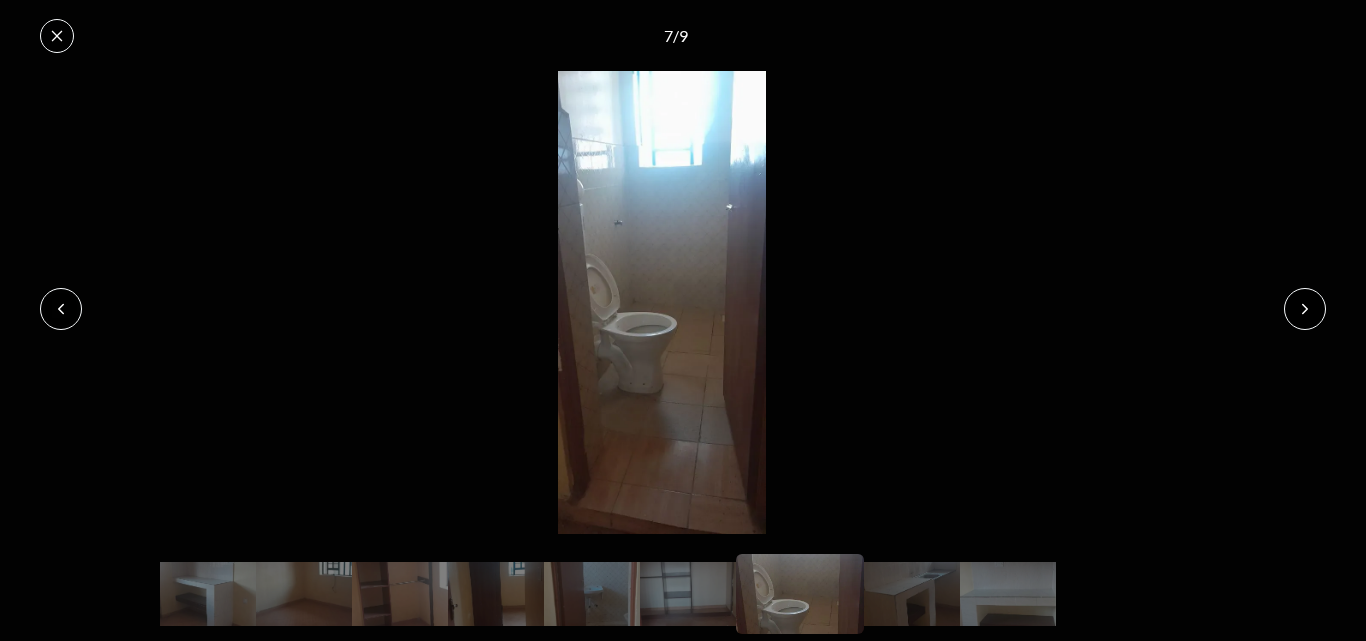 click at bounding box center (1305, 309) 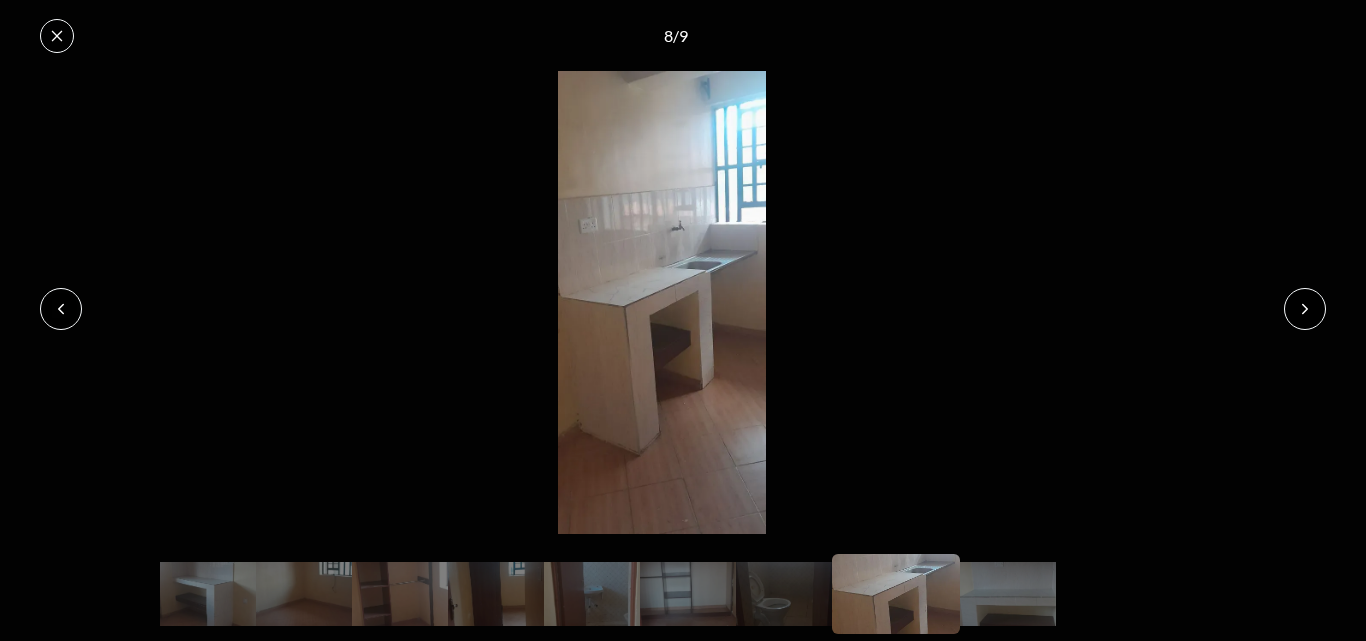 click at bounding box center [1305, 309] 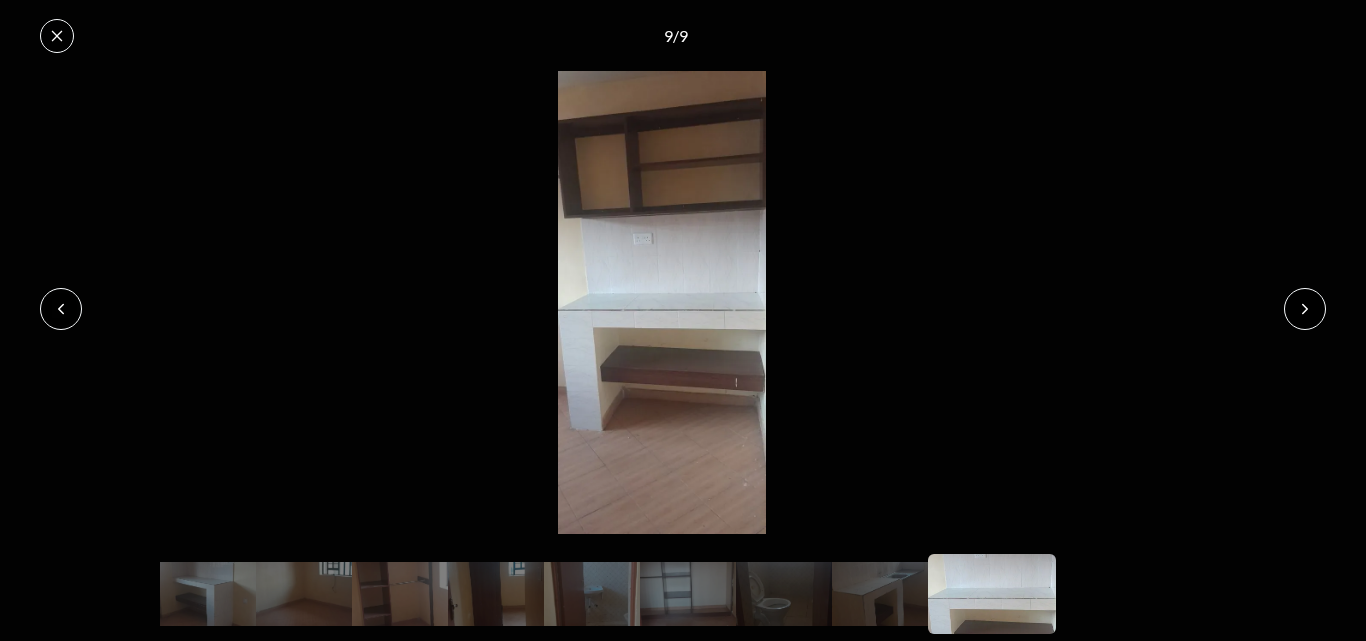 click at bounding box center (1305, 309) 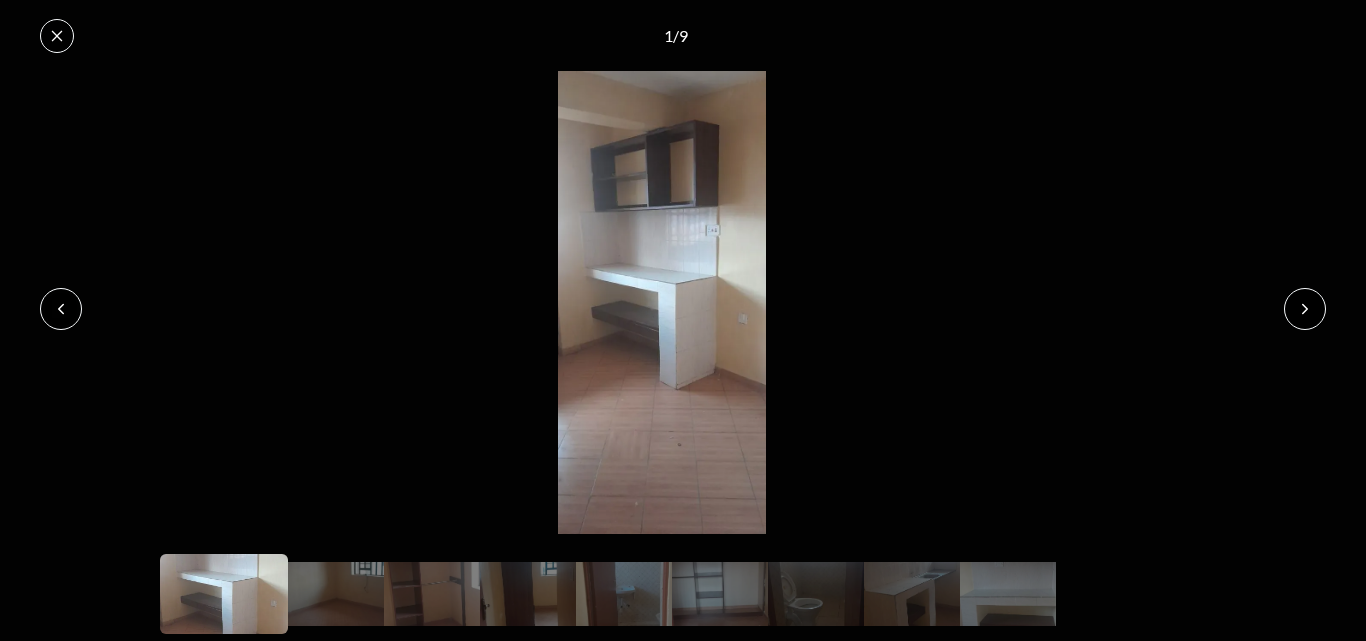 click at bounding box center [1305, 309] 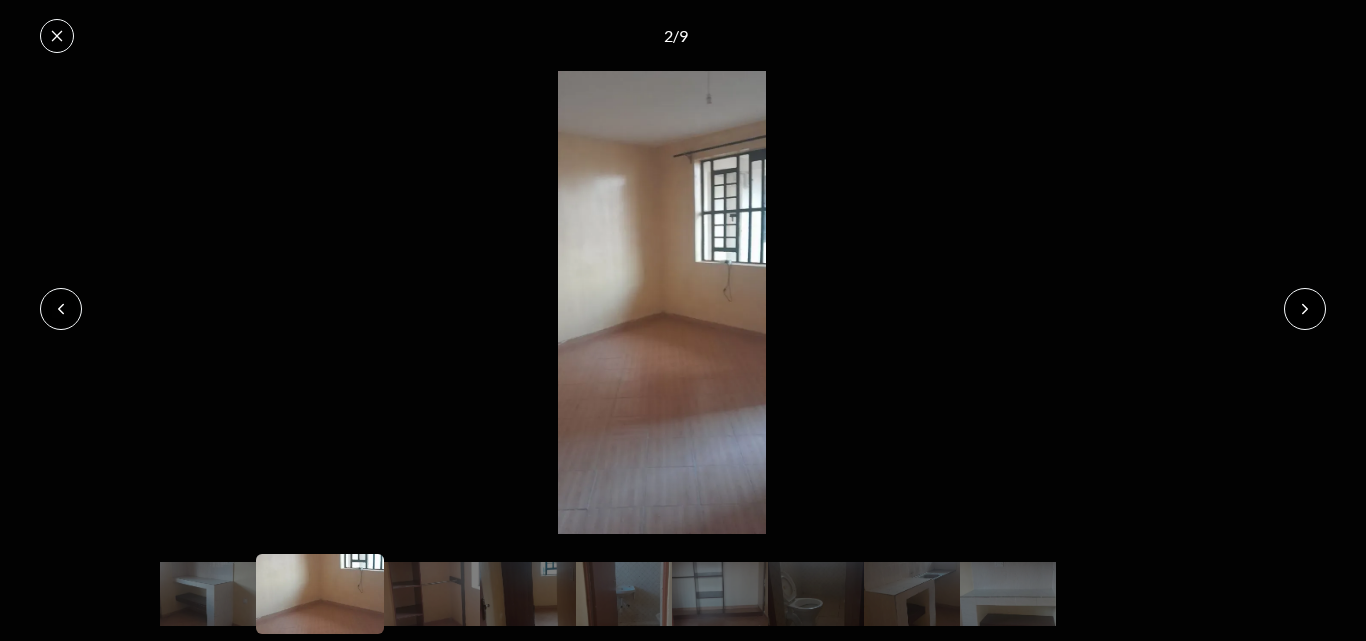 click at bounding box center (1305, 309) 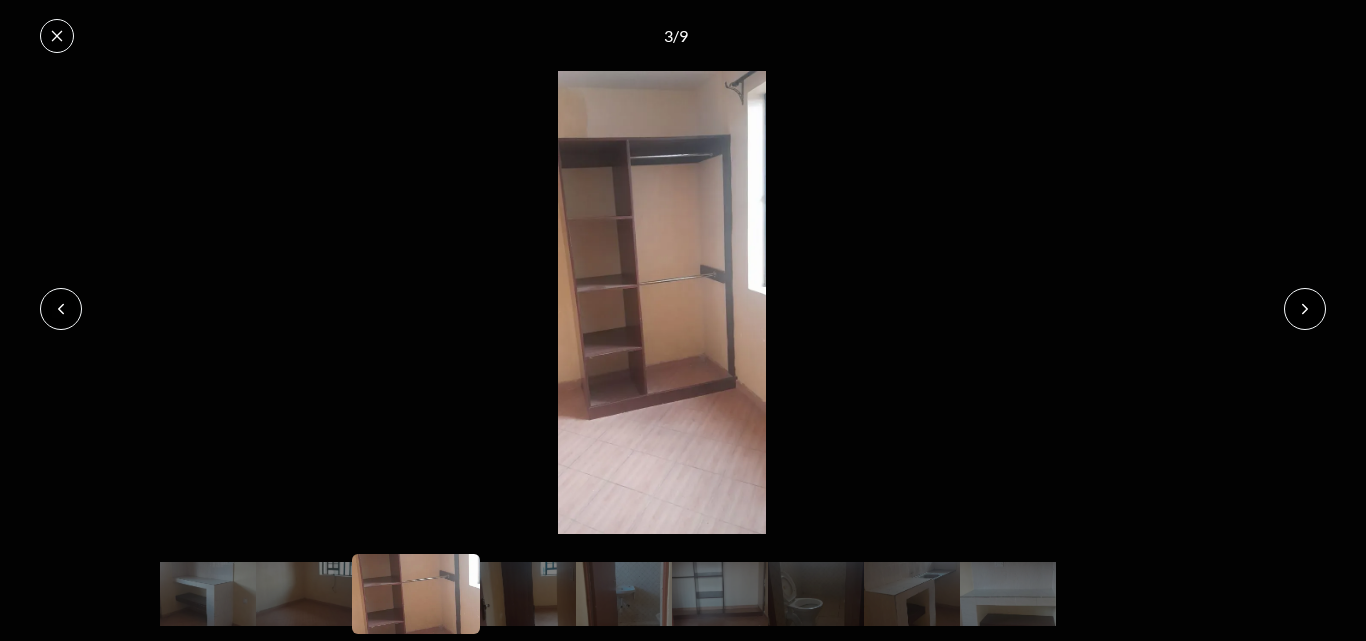 click at bounding box center (1305, 309) 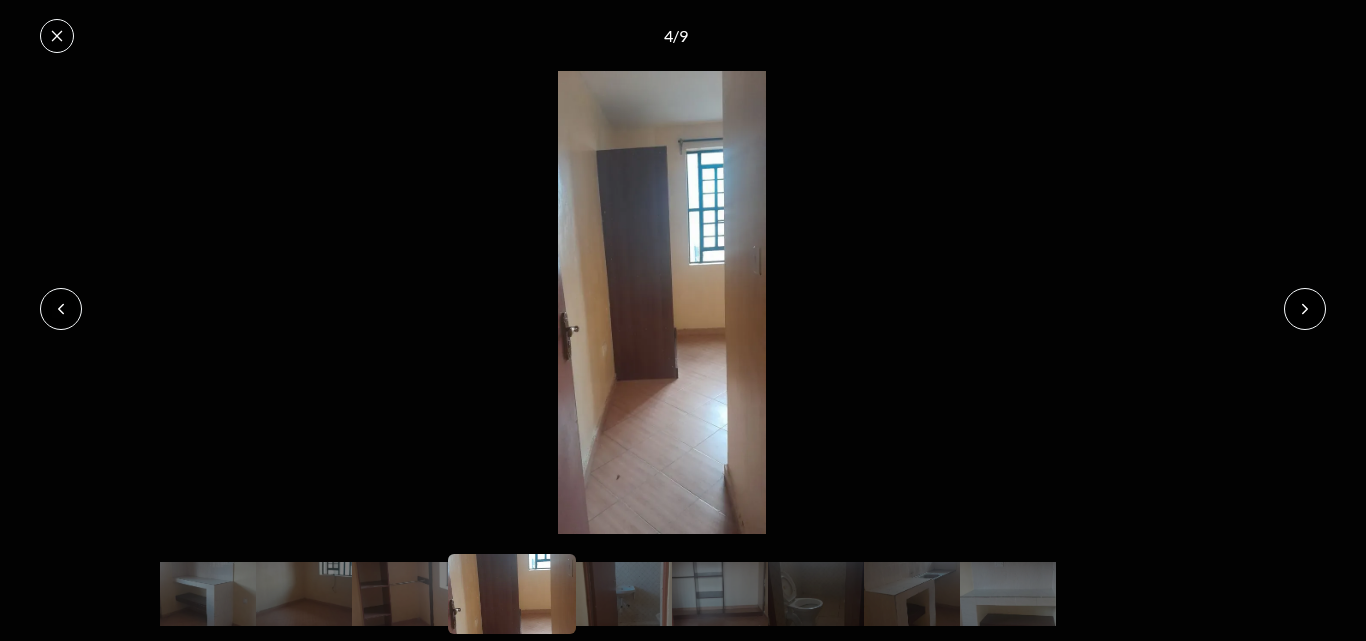 click at bounding box center (1305, 309) 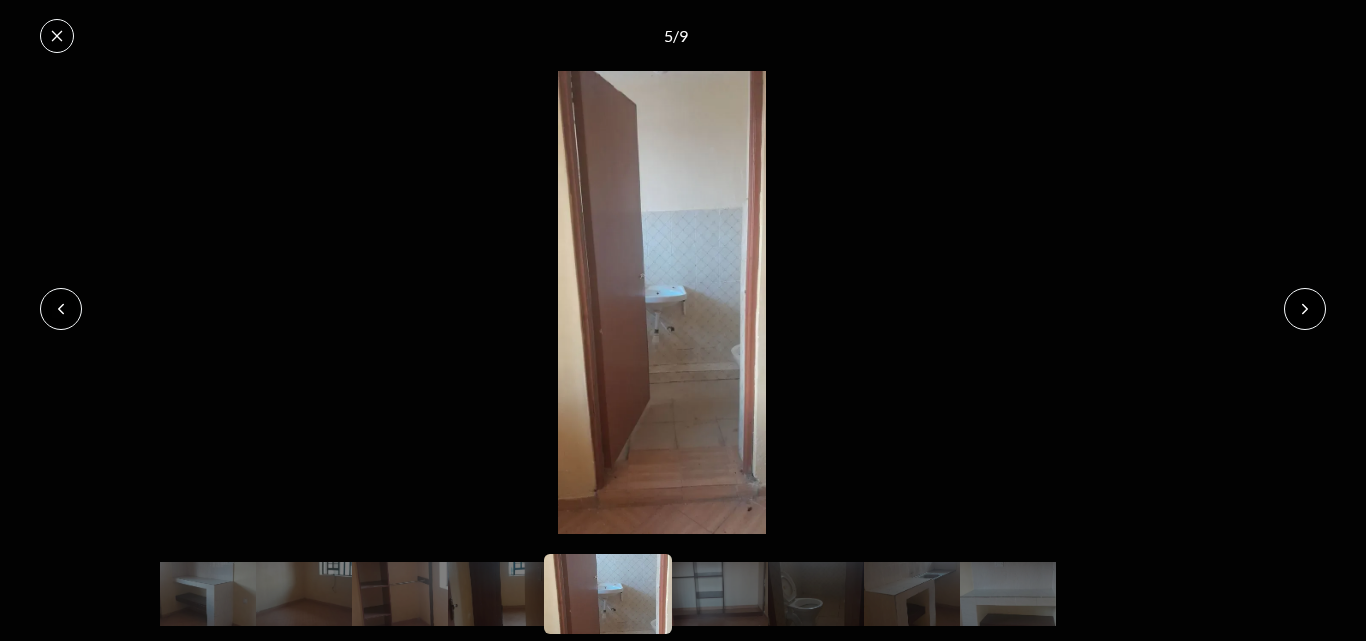 click at bounding box center [1305, 309] 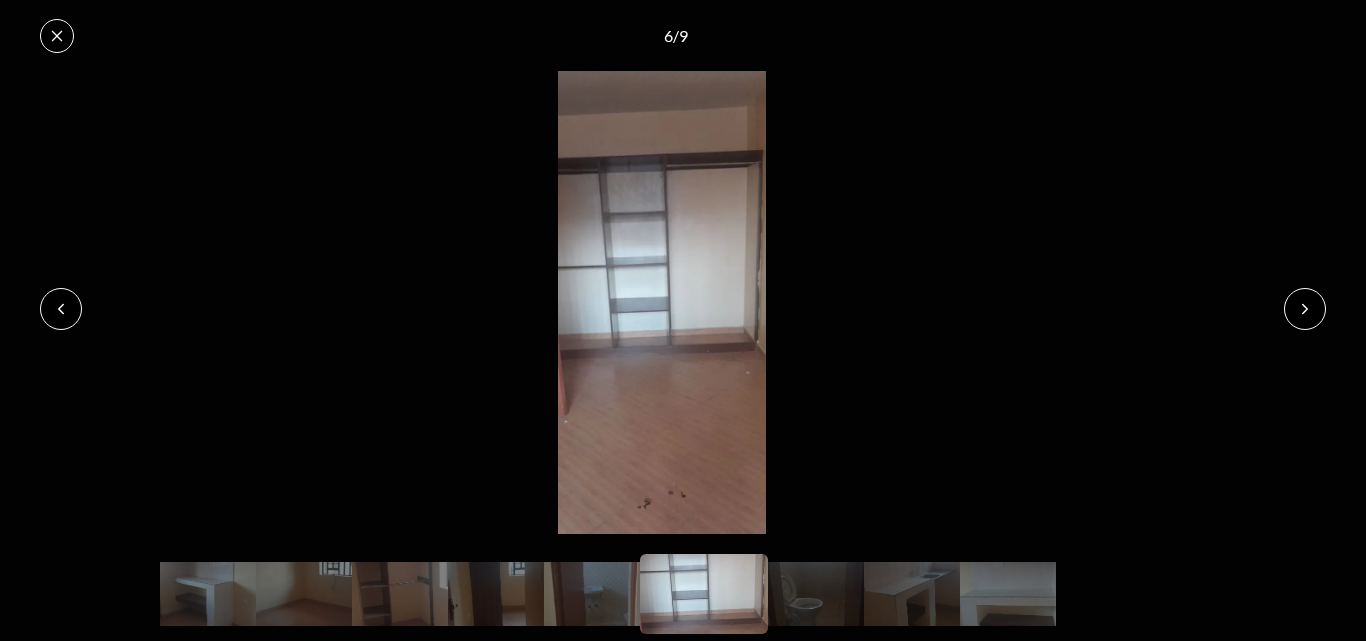 click at bounding box center (1305, 309) 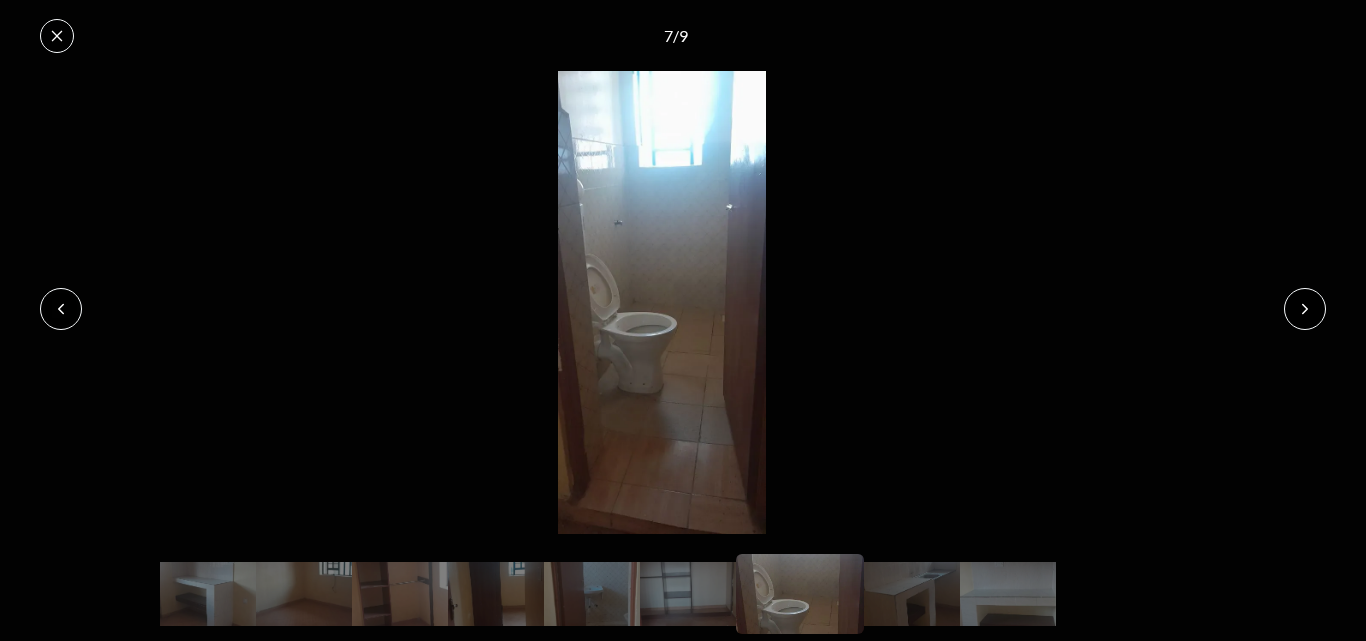 click at bounding box center (1305, 309) 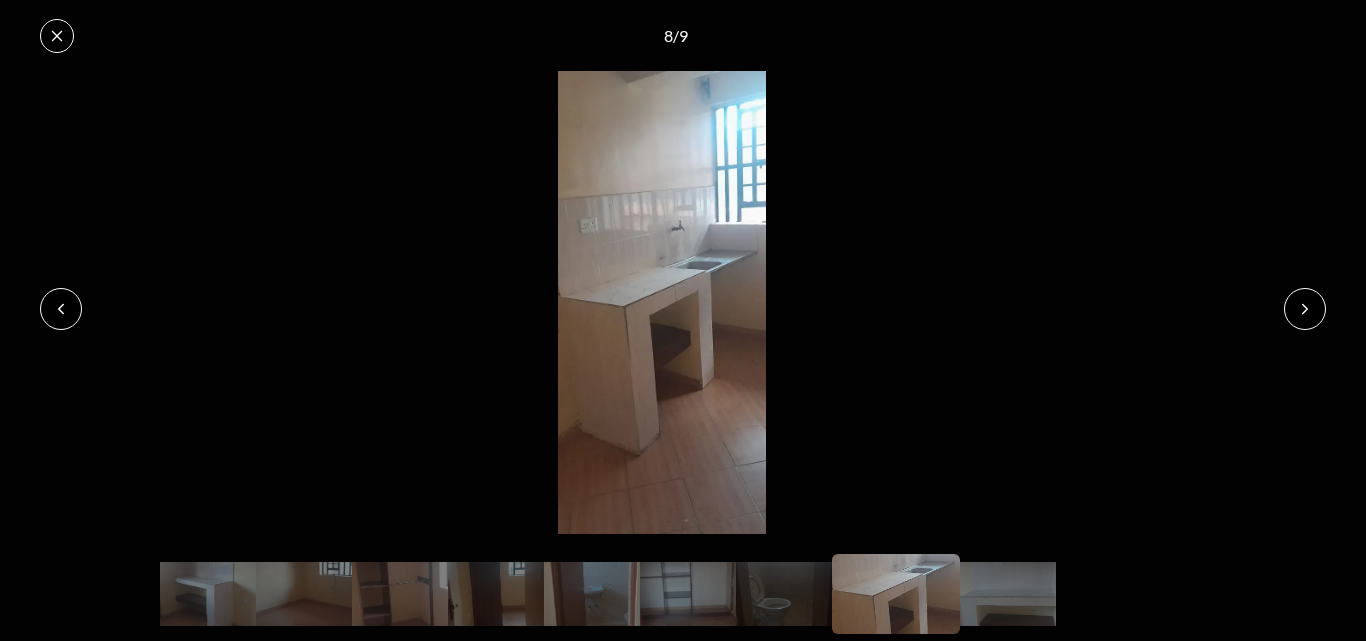 click at bounding box center [1305, 309] 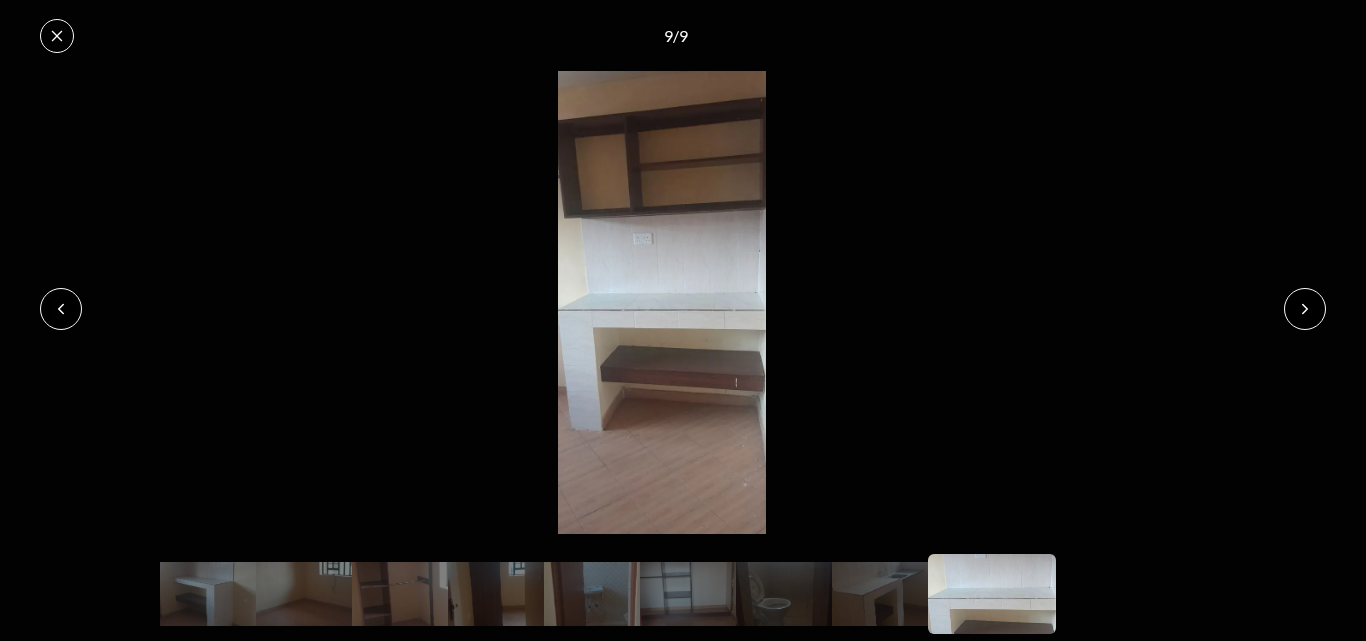 click at bounding box center [1305, 309] 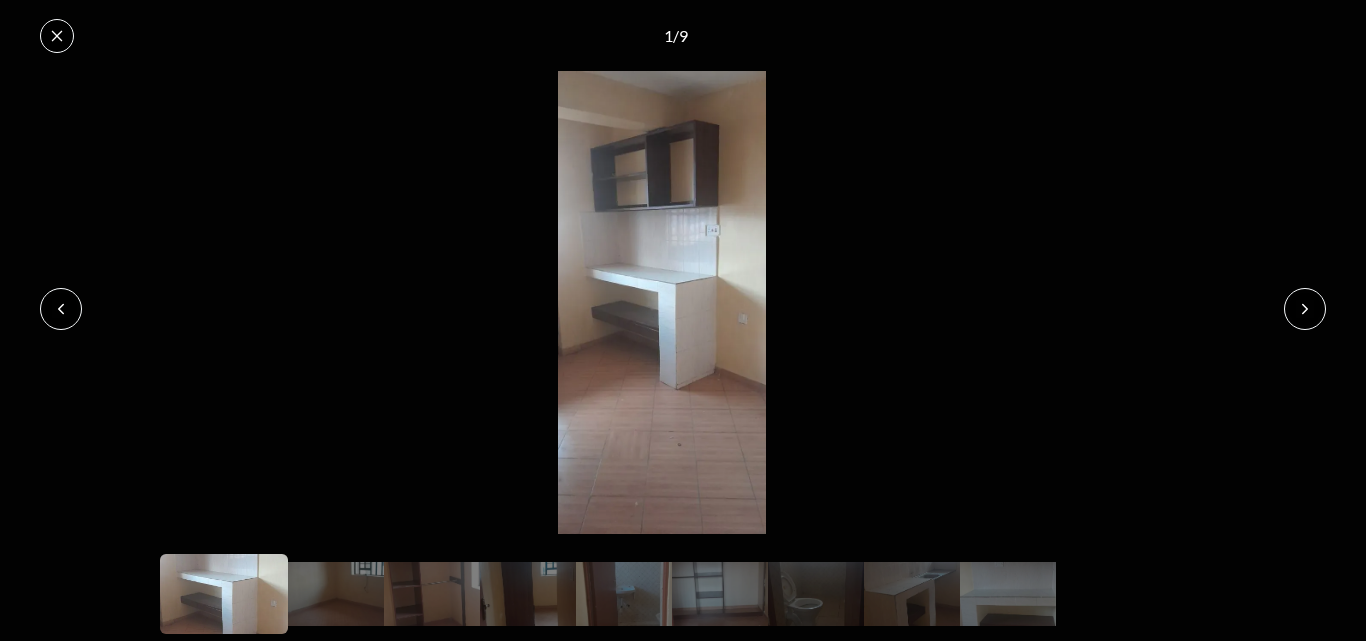click 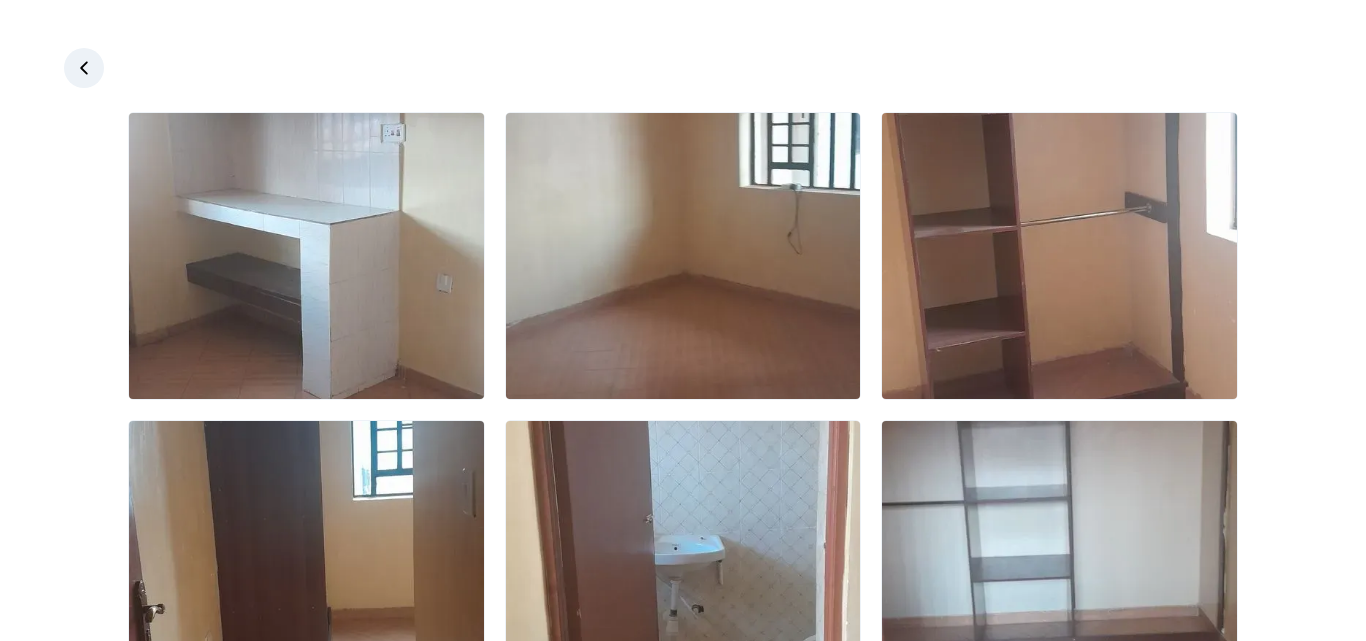 click 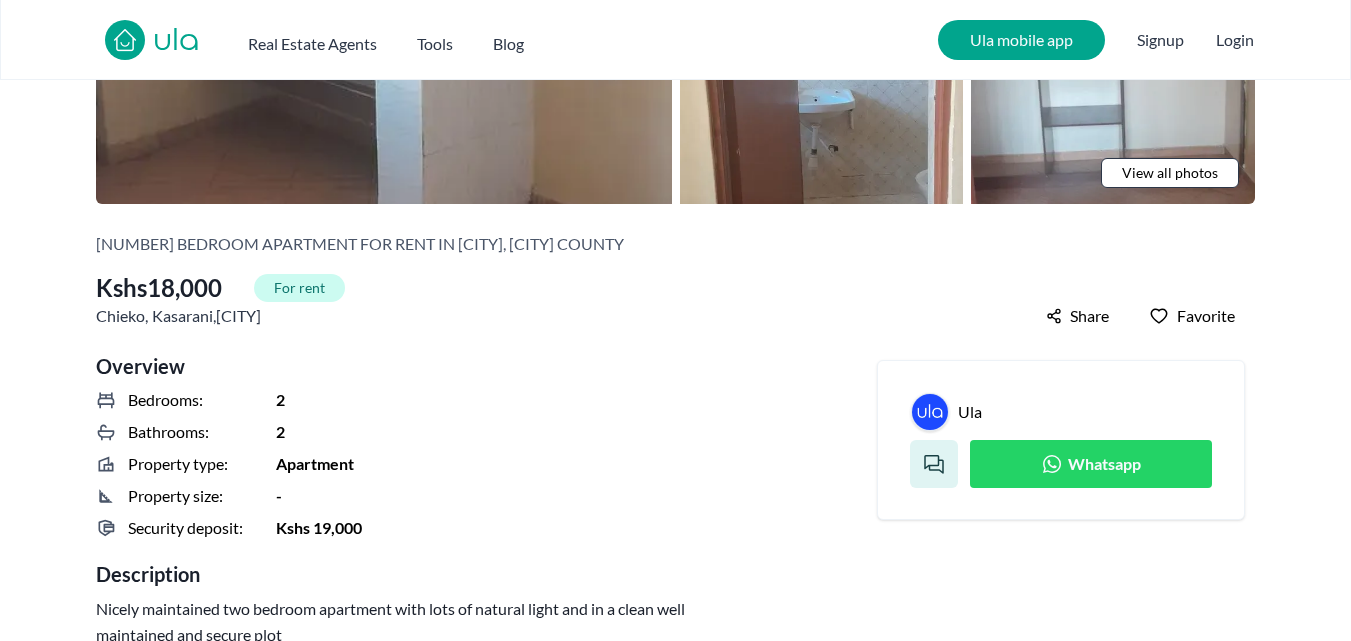 scroll, scrollTop: 300, scrollLeft: 0, axis: vertical 